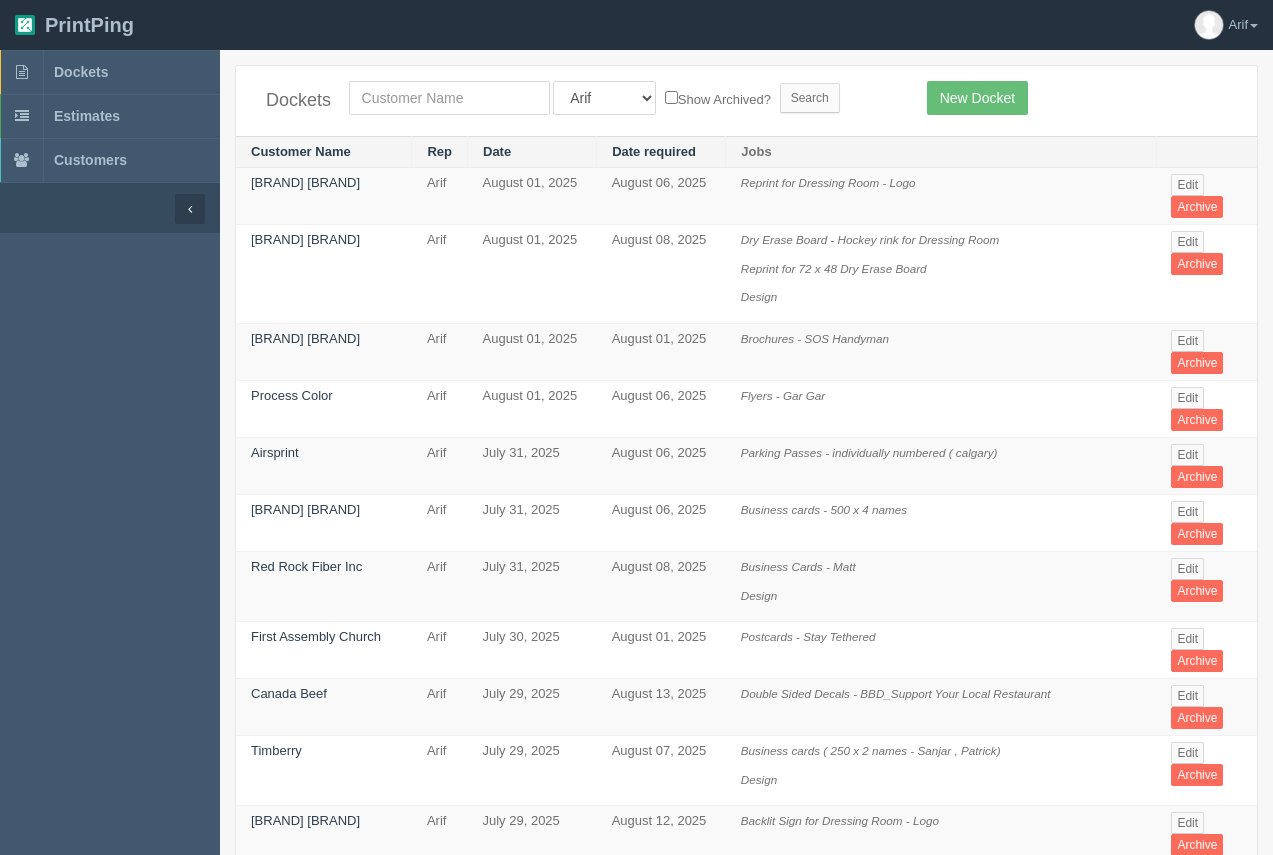 scroll, scrollTop: 0, scrollLeft: 0, axis: both 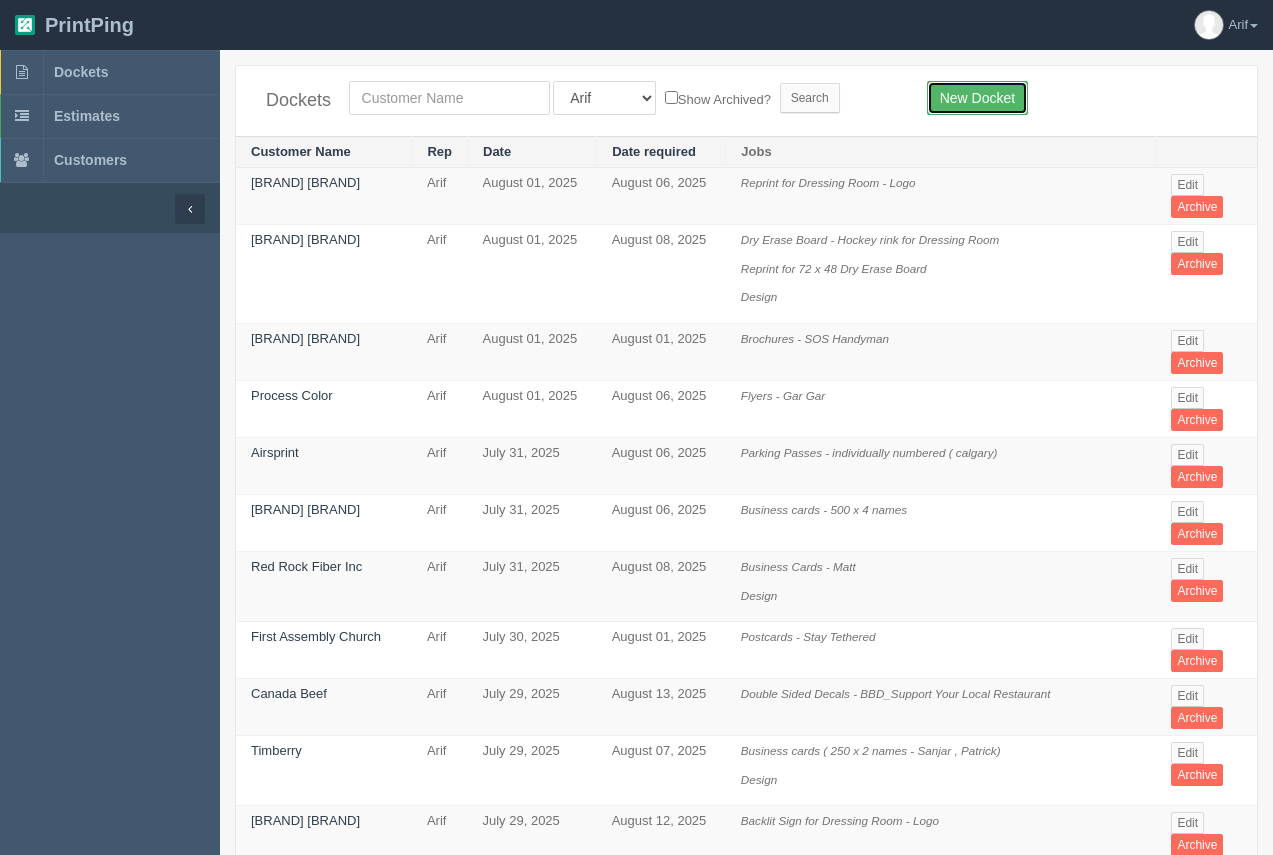 click on "New Docket" at bounding box center (977, 98) 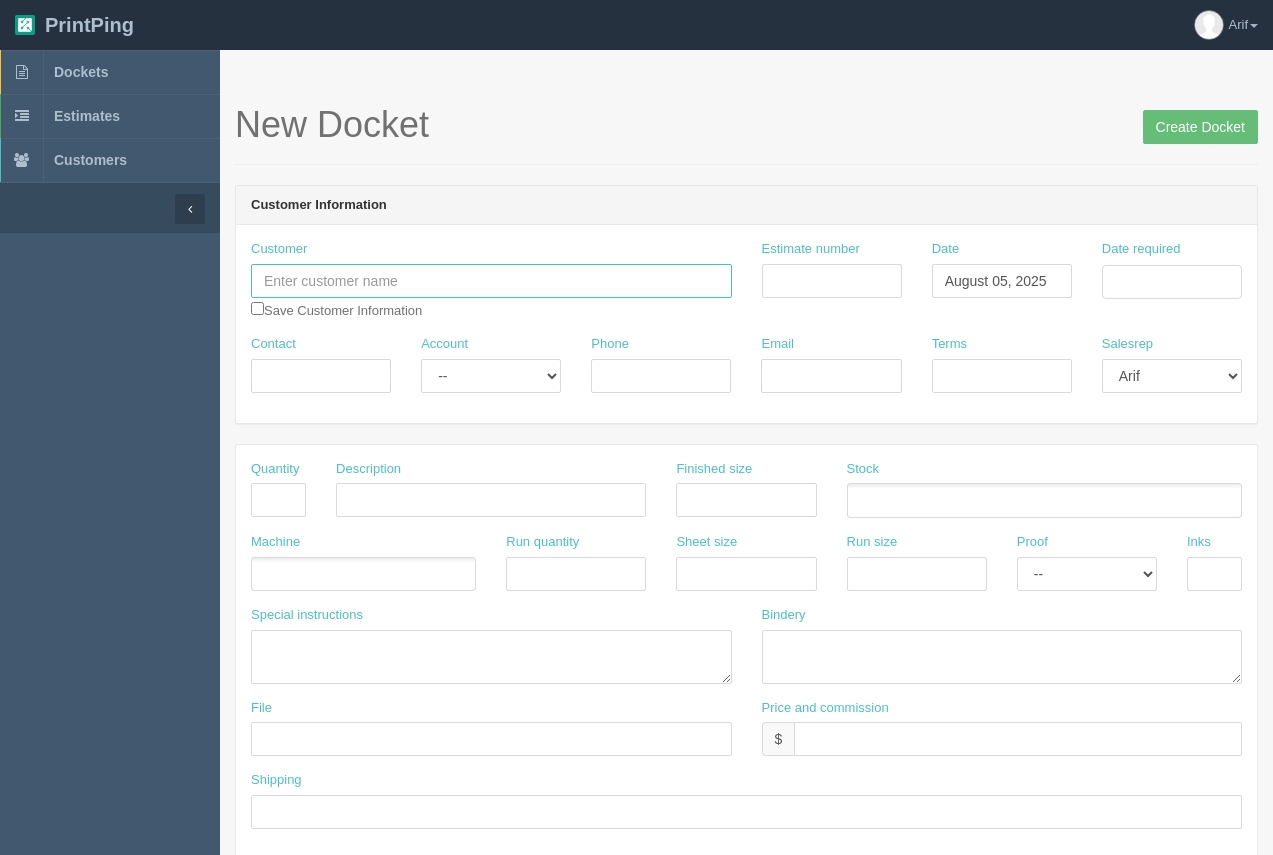 click at bounding box center [491, 281] 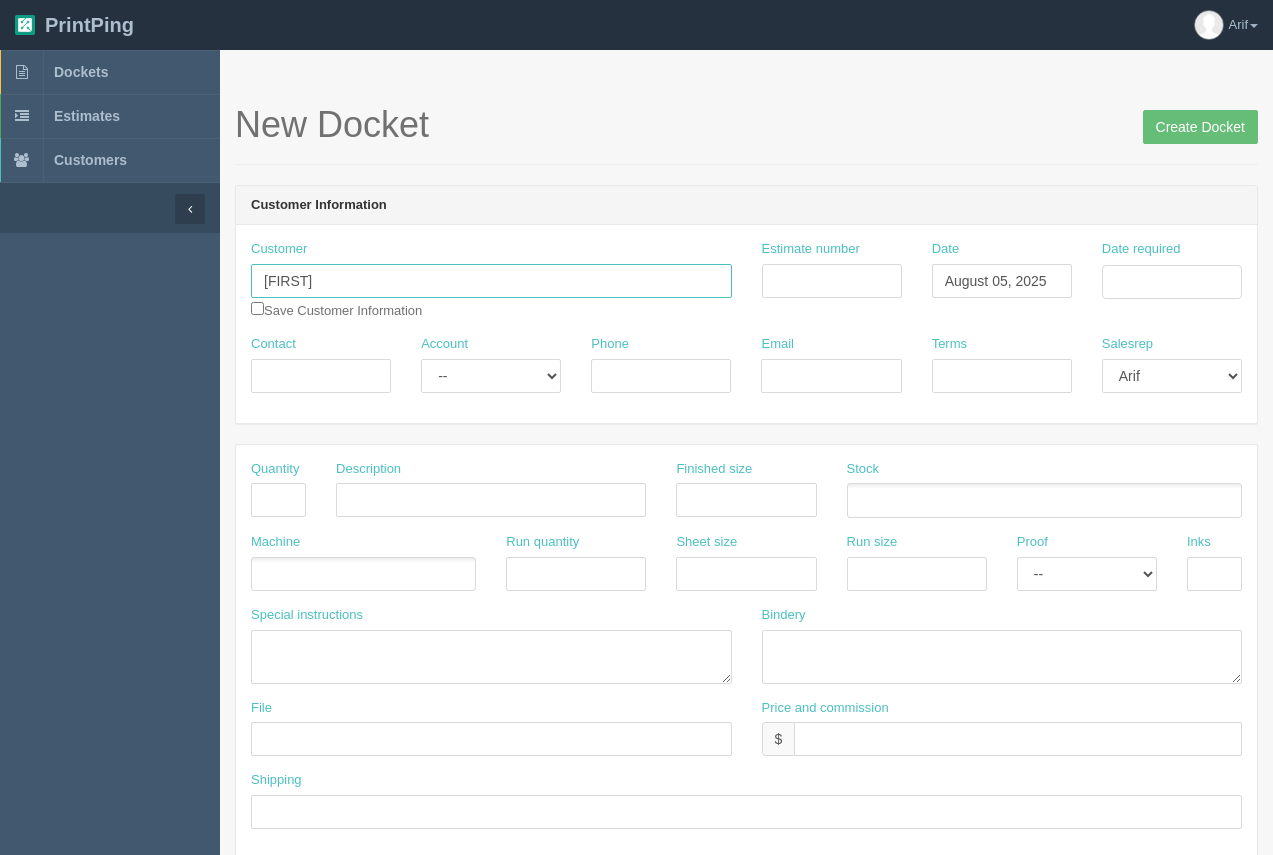 click on "[FIRST]" at bounding box center [491, 281] 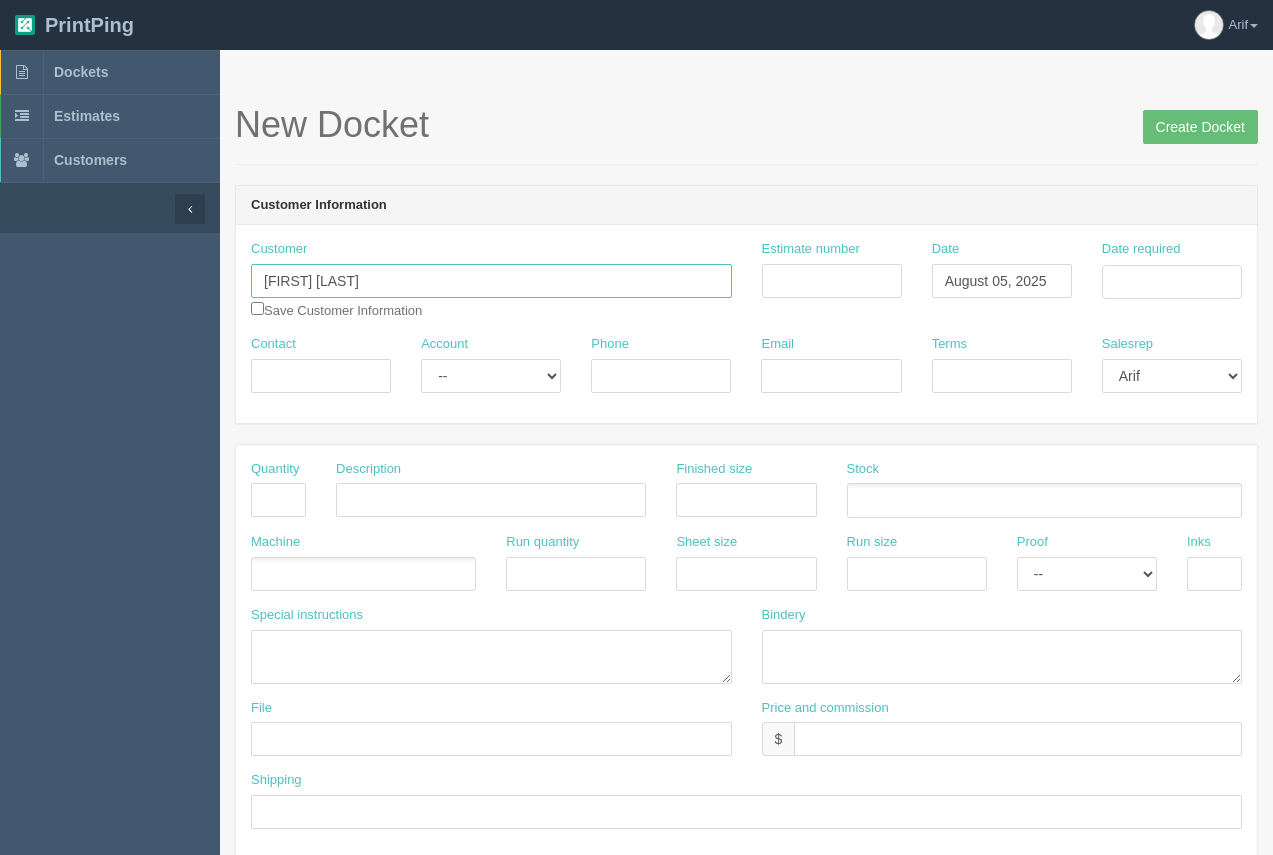 type on "[FIRST] [LAST]" 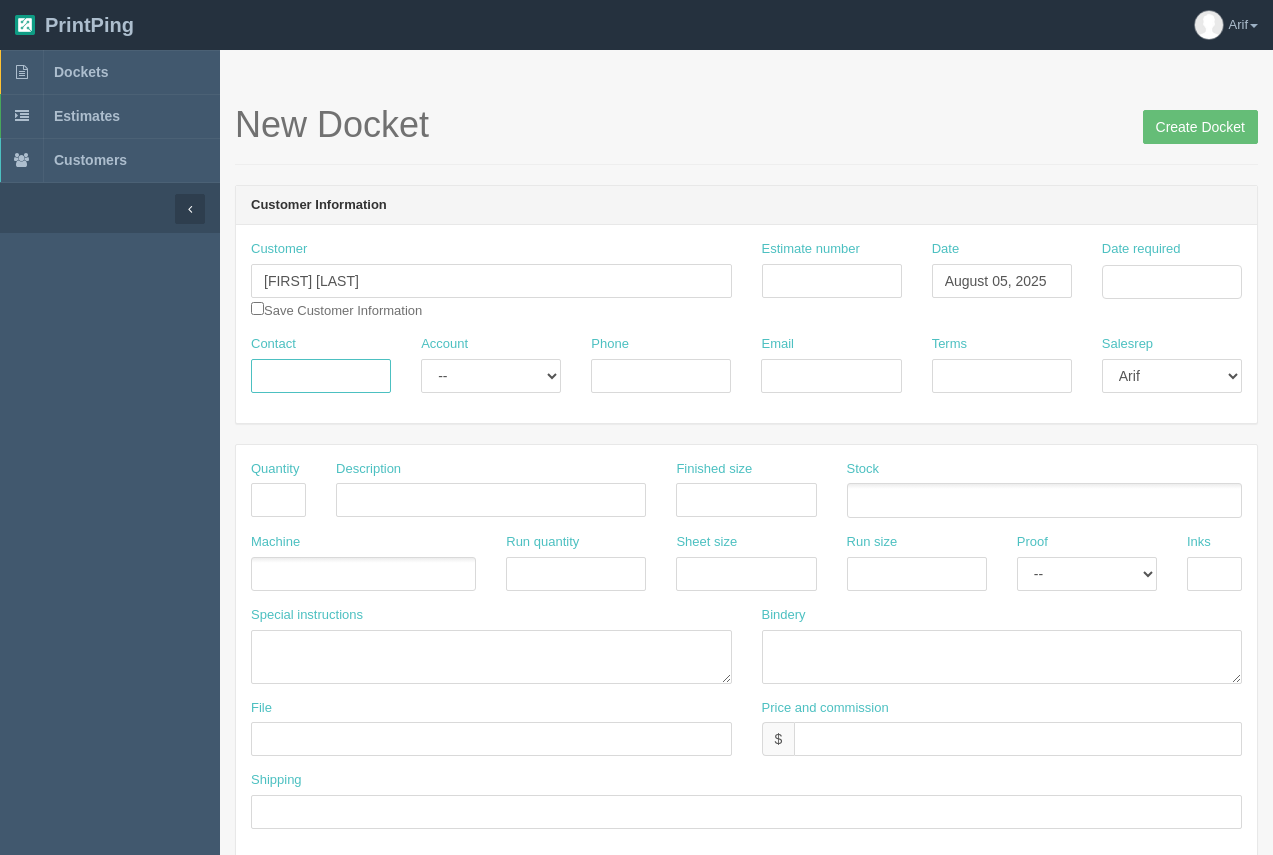 click on "Contact" at bounding box center (321, 376) 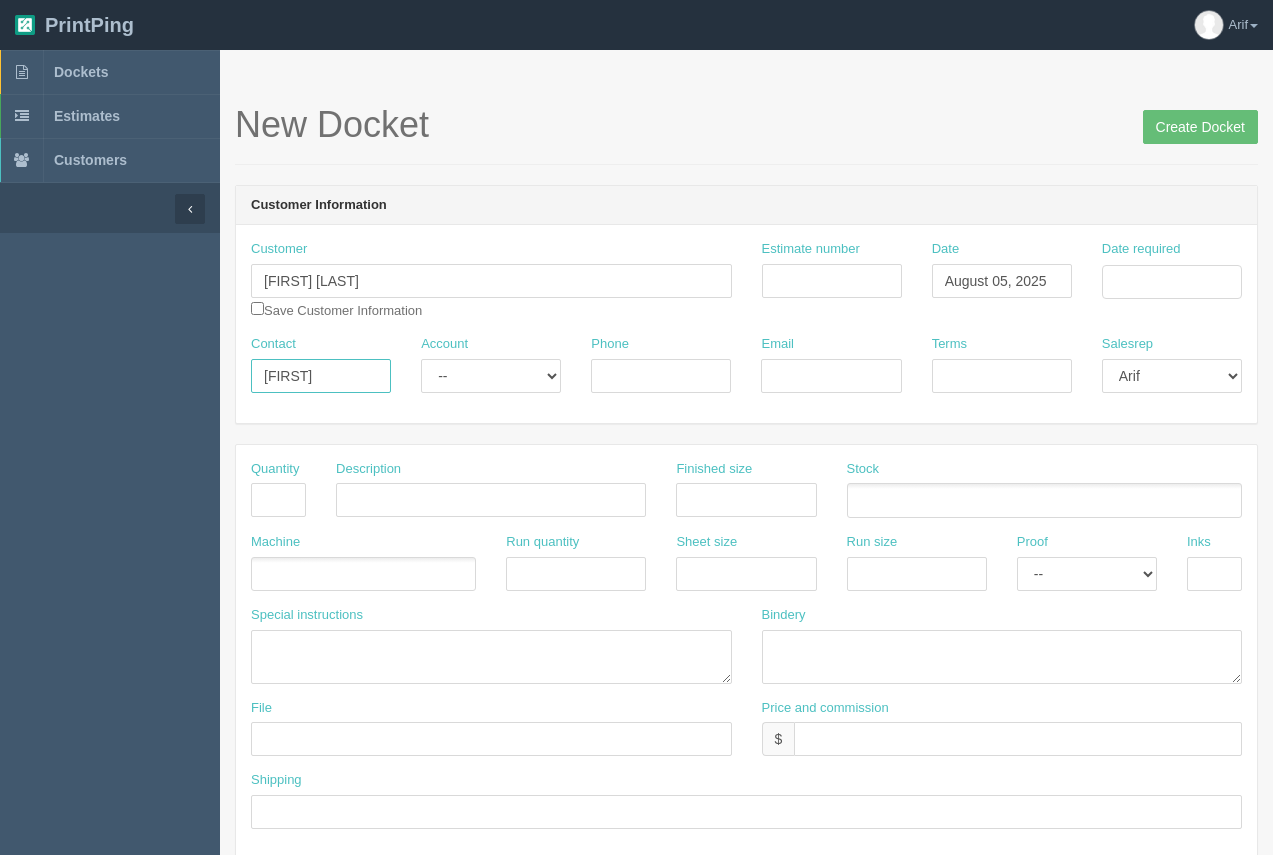 type on "[FIRST]" 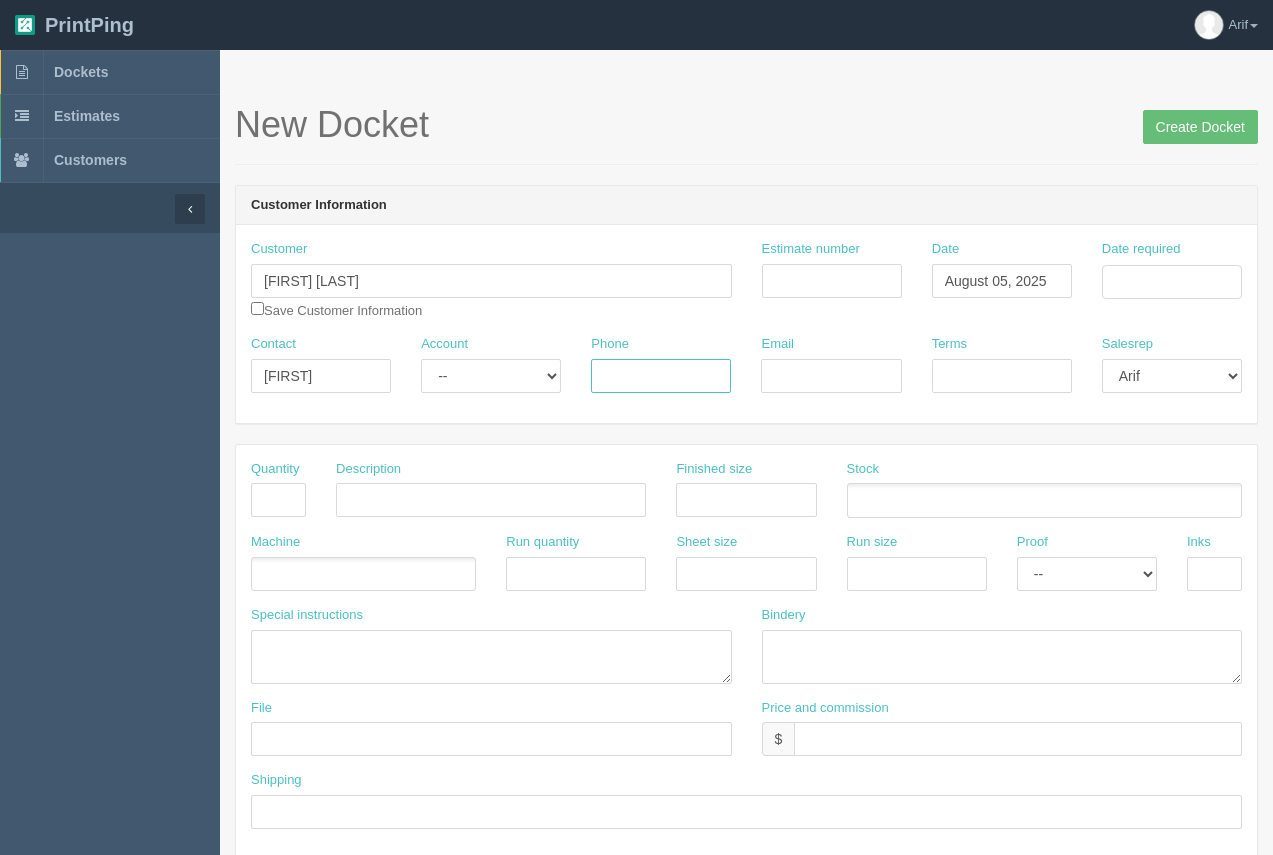 click on "Phone" at bounding box center (661, 376) 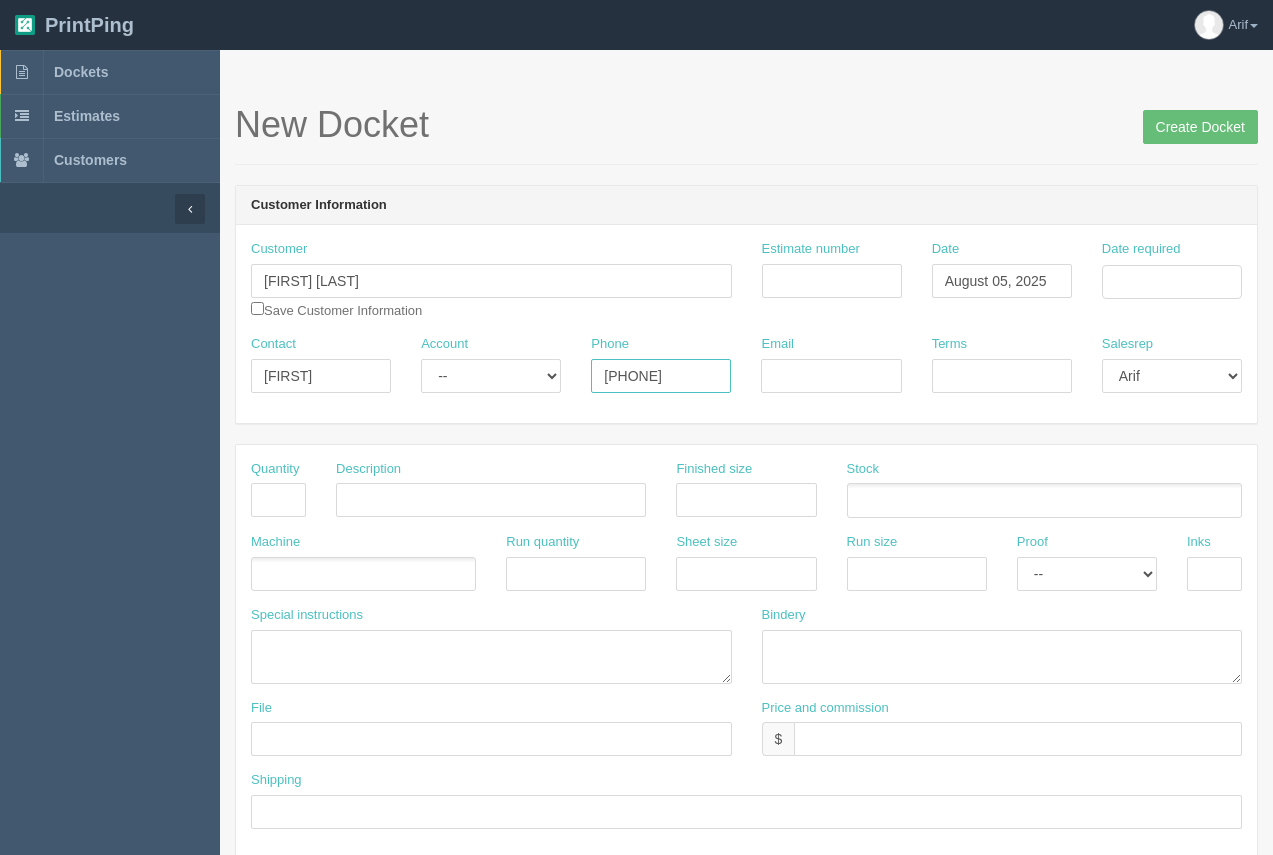 type on "[PHONE]" 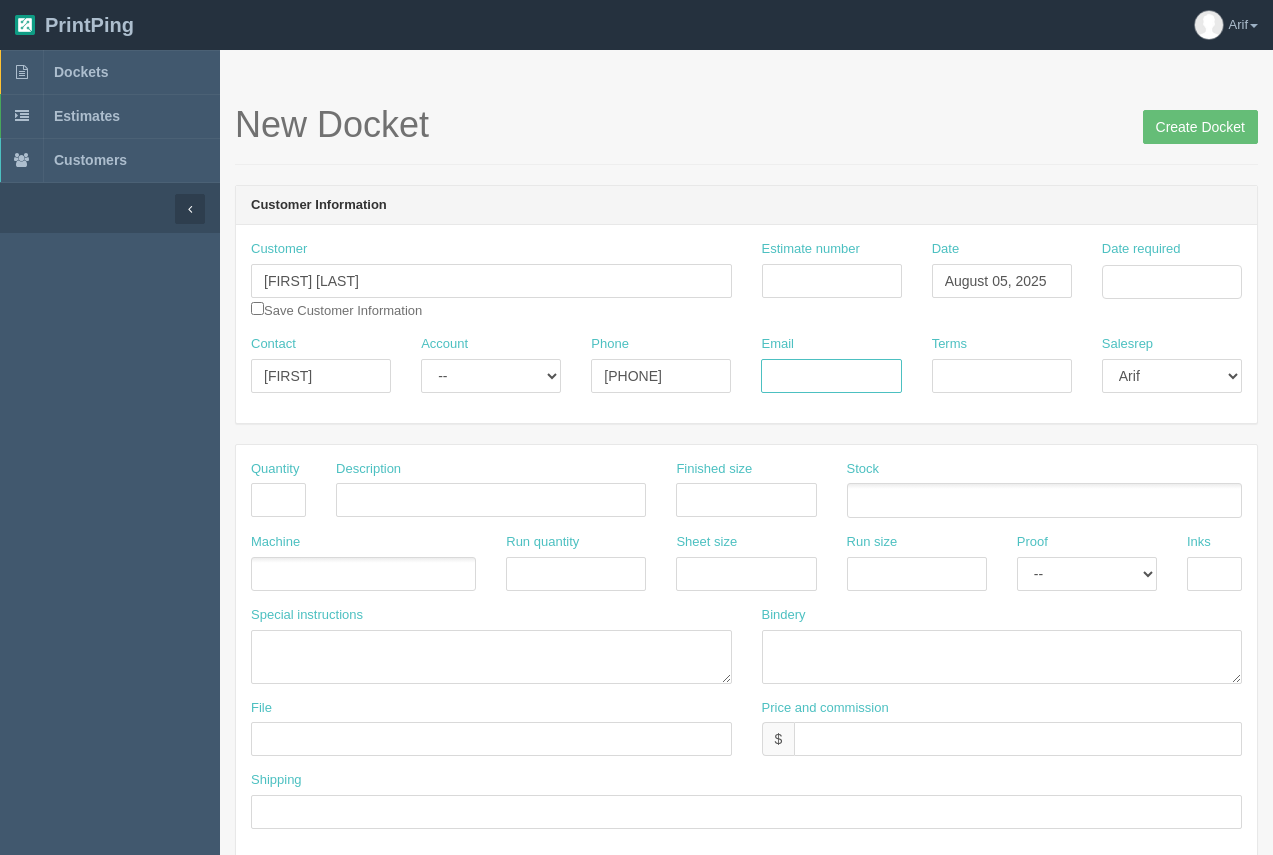 click on "Email" at bounding box center [831, 376] 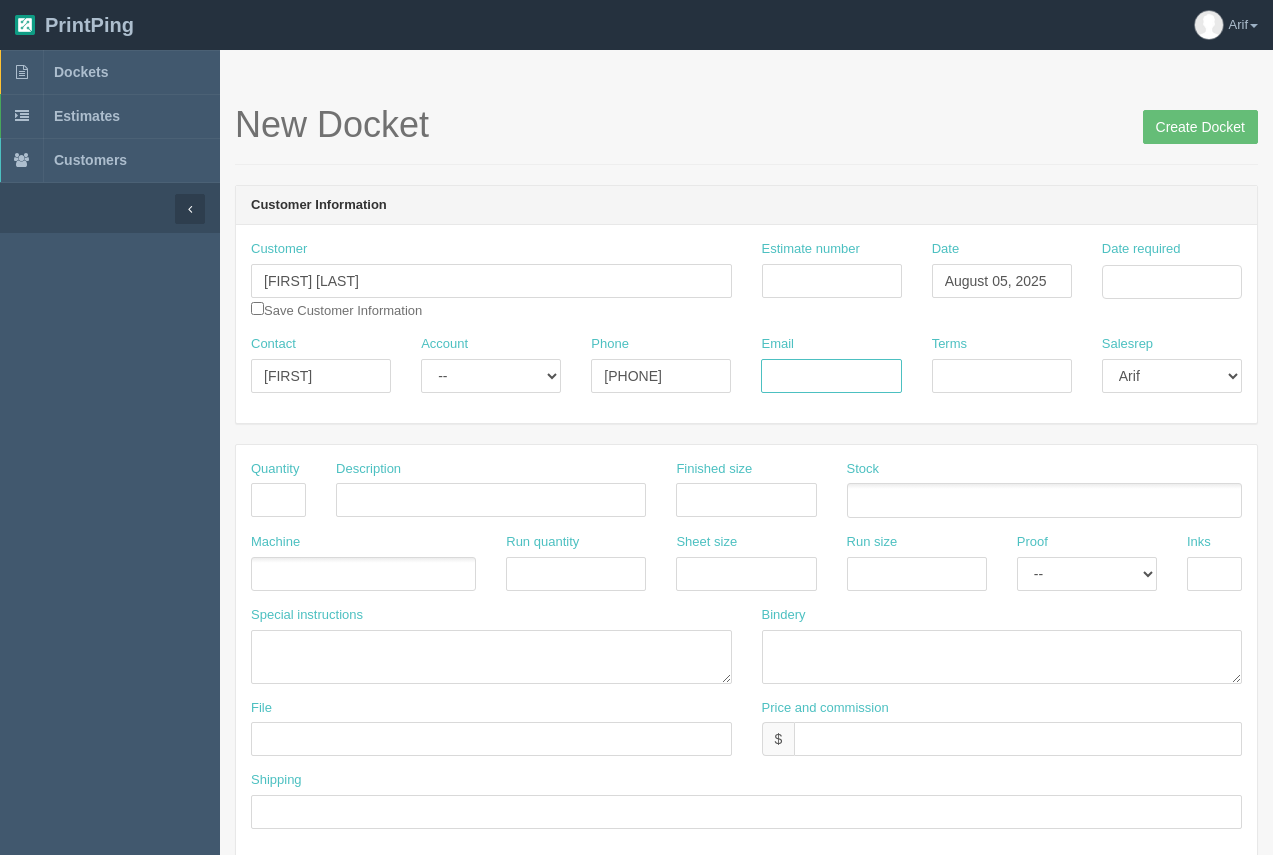 paste on "[USERNAME]@[DOMAIN]" 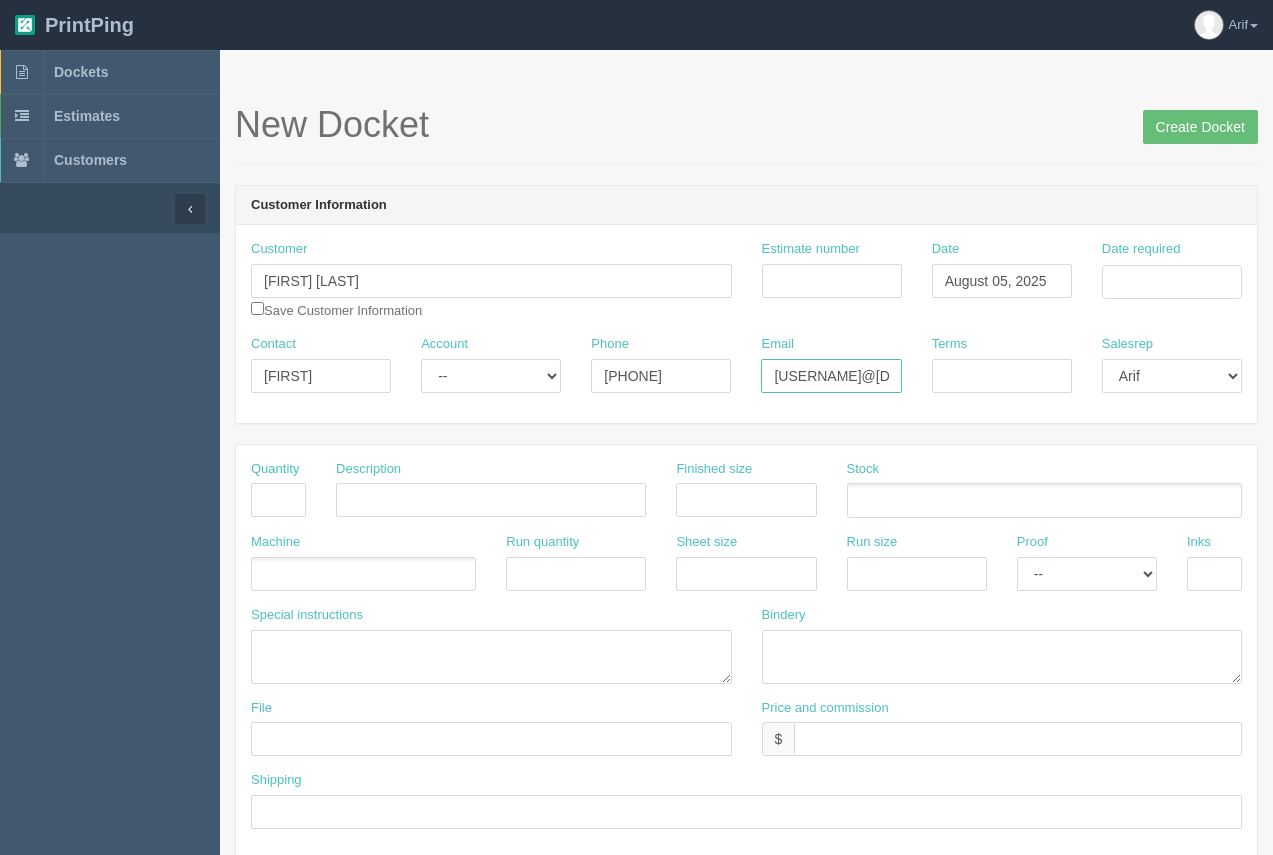scroll, scrollTop: 0, scrollLeft: 28, axis: horizontal 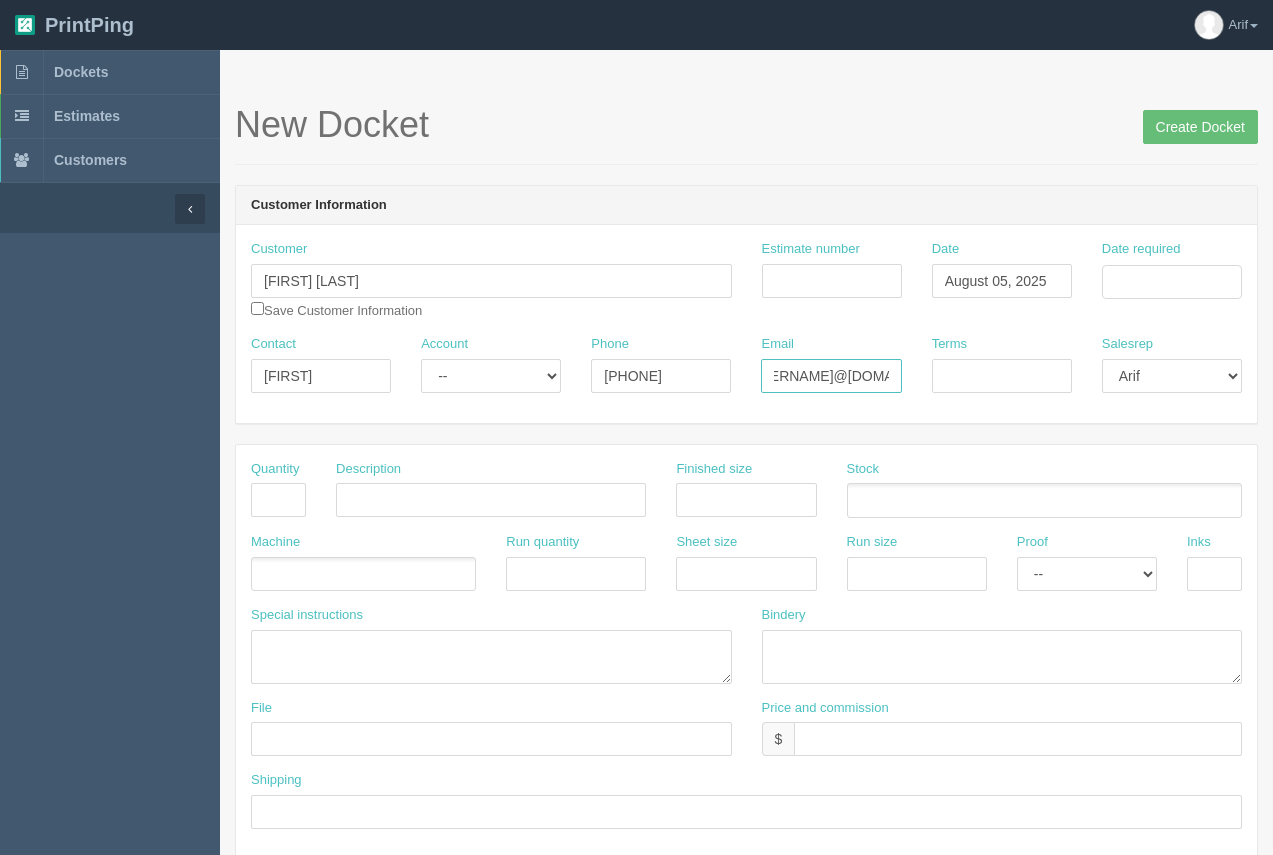 type on "[USERNAME]@[DOMAIN]" 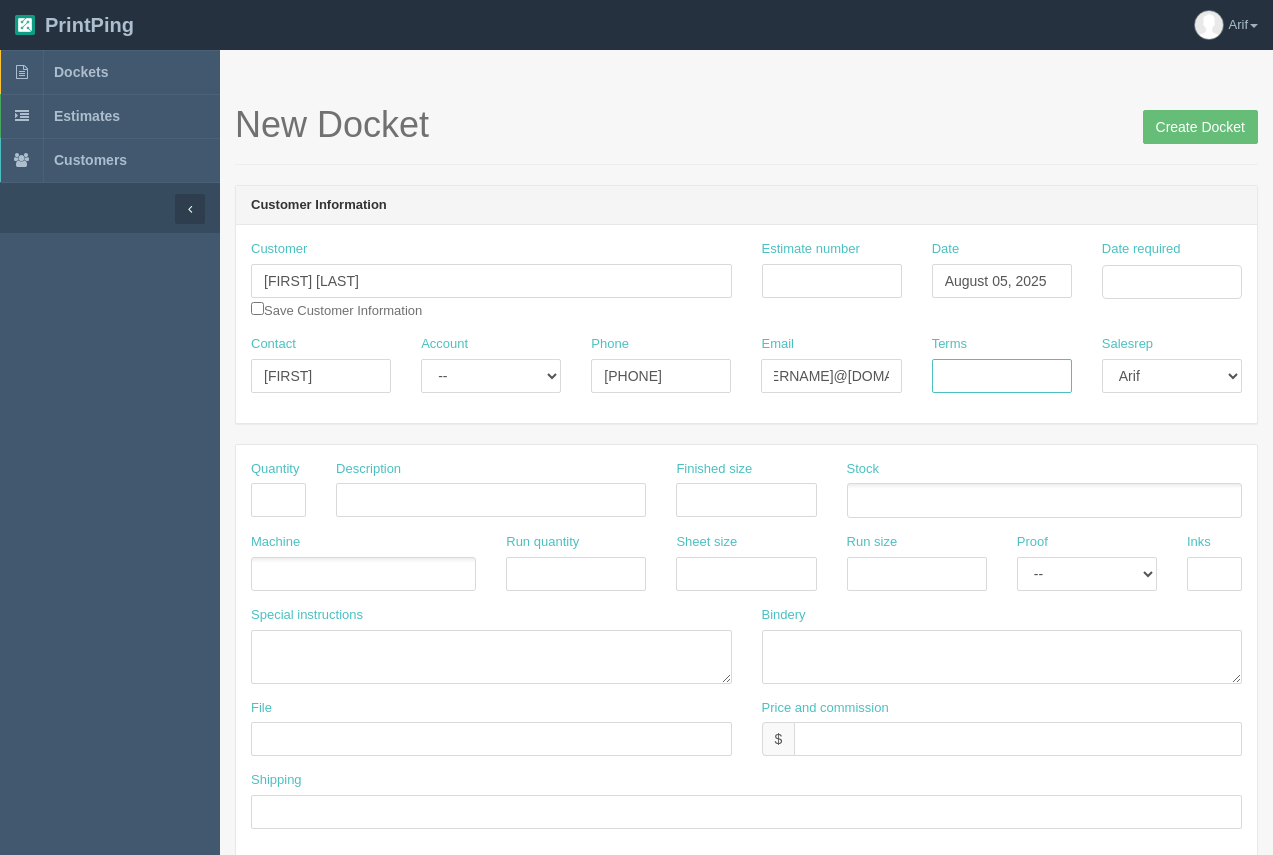 click on "Terms" at bounding box center [1002, 376] 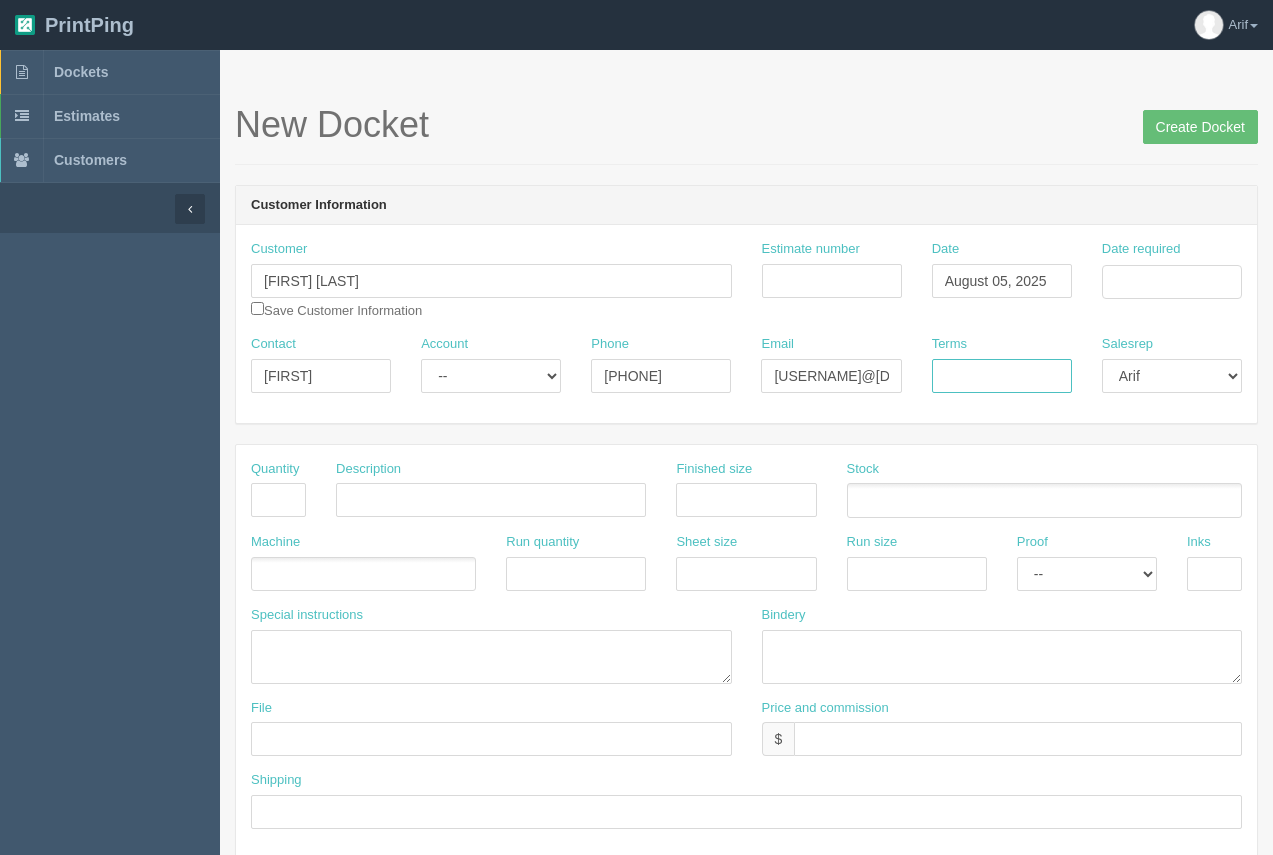 type on "50/50" 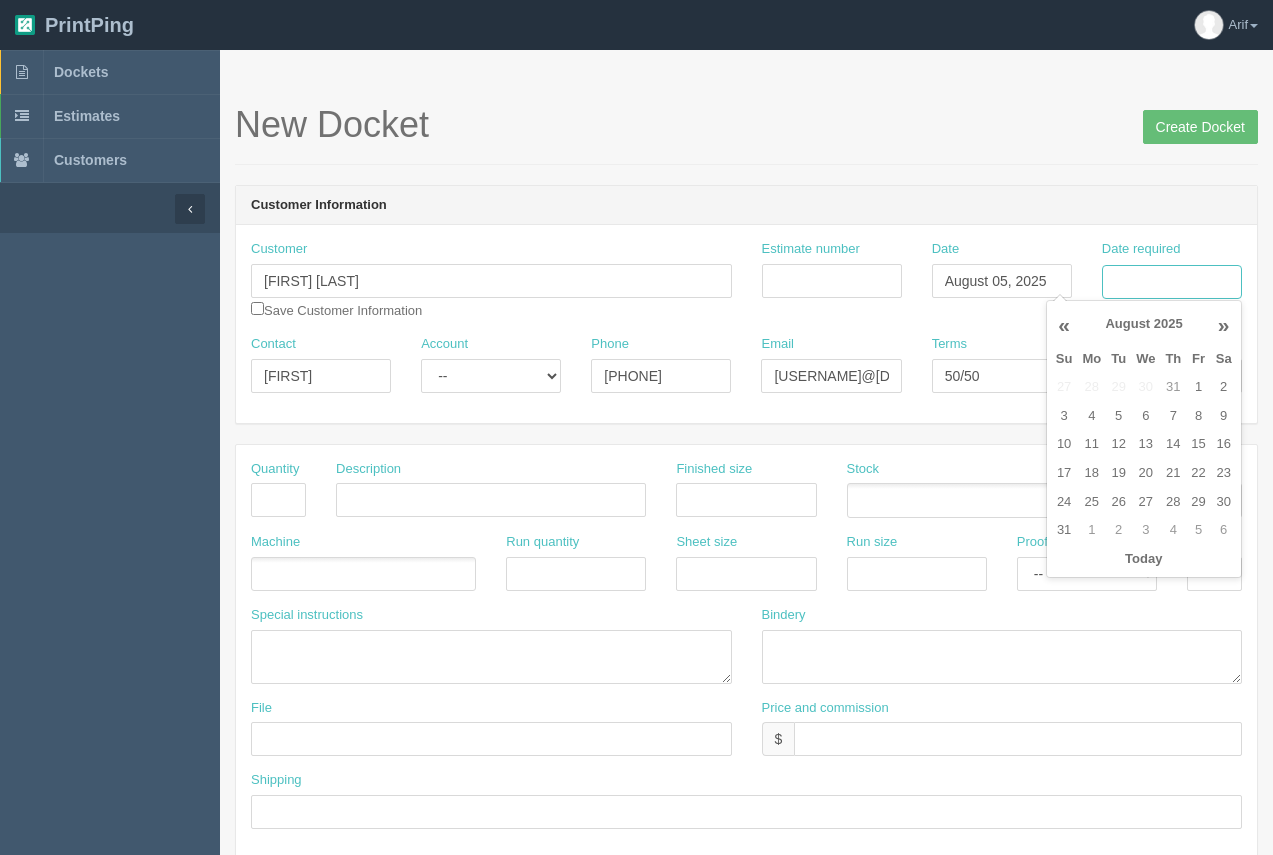click on "Date required" at bounding box center (1172, 282) 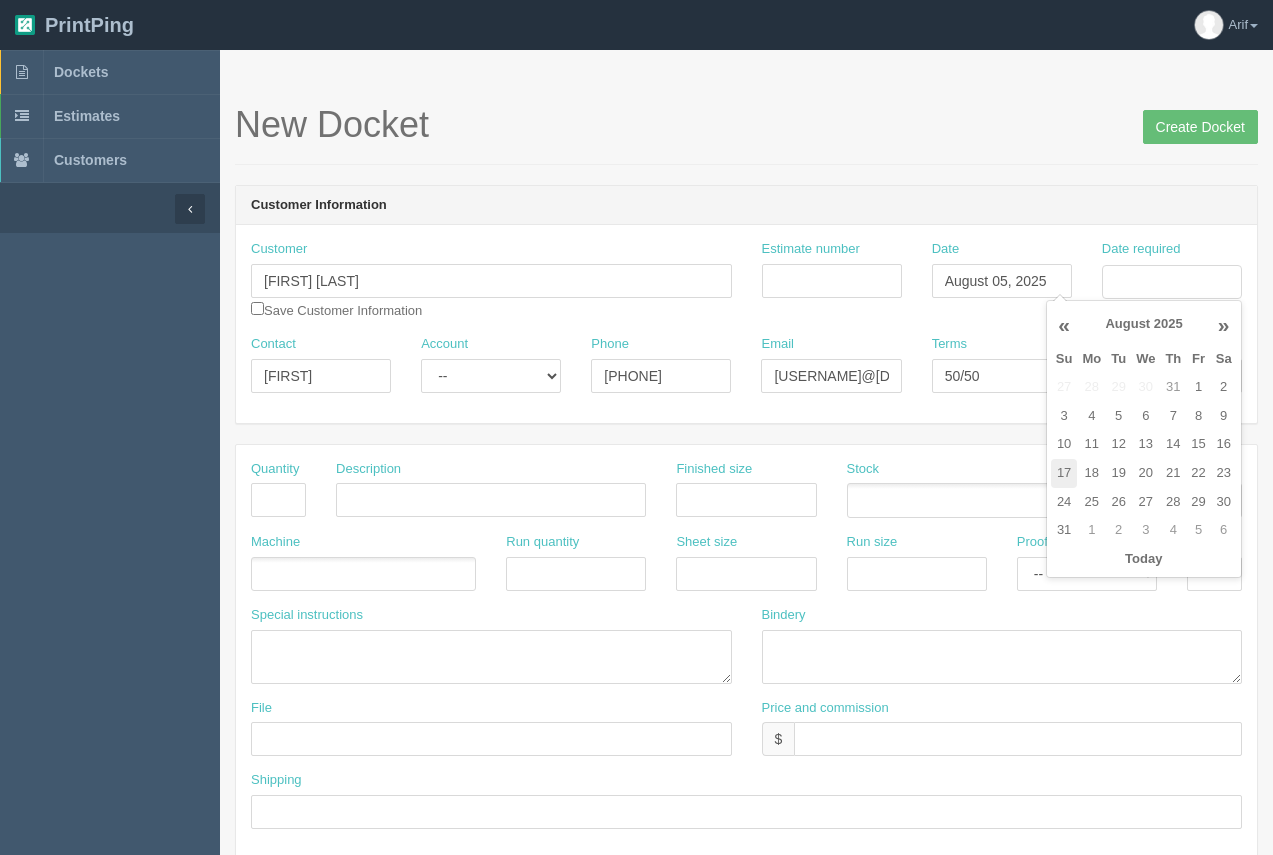 click on "17" at bounding box center [1064, 473] 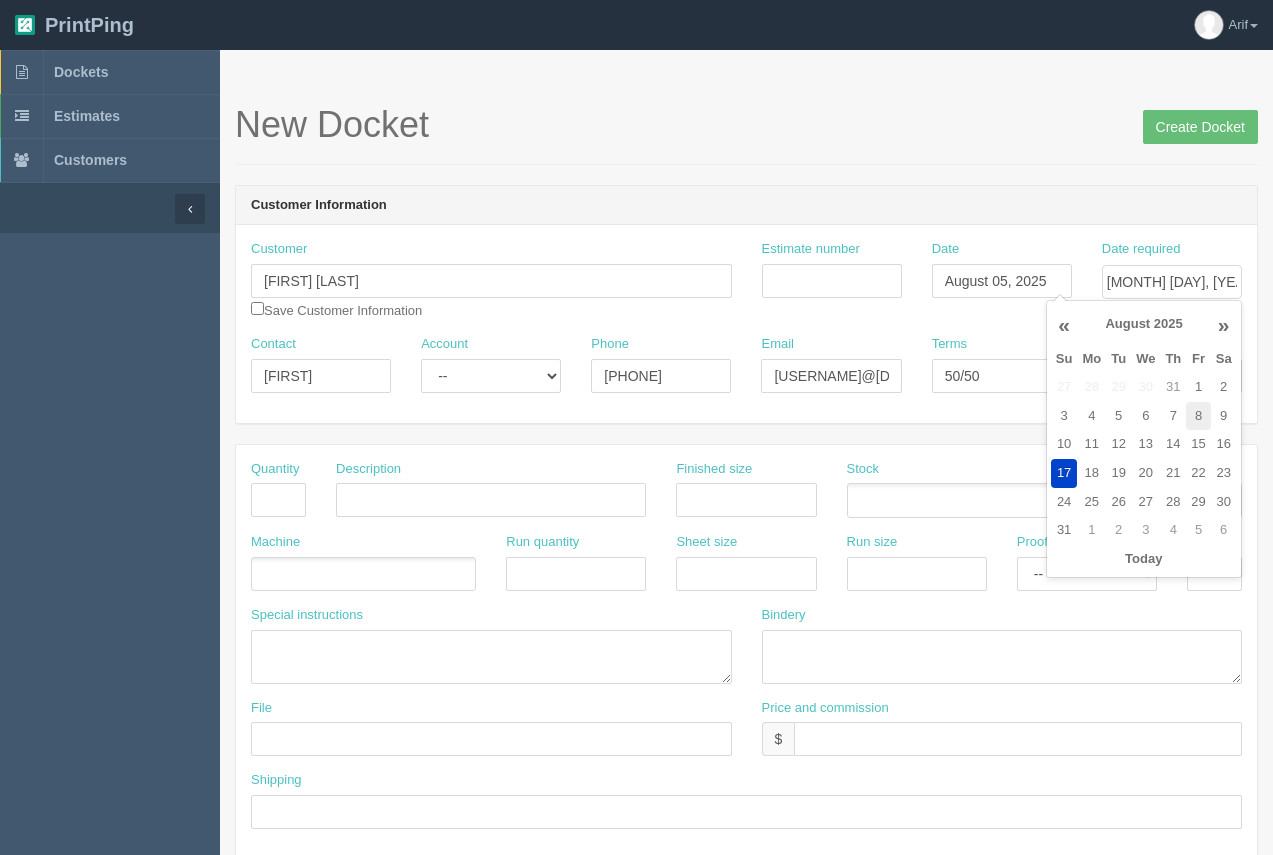 click on "8" at bounding box center [1198, 416] 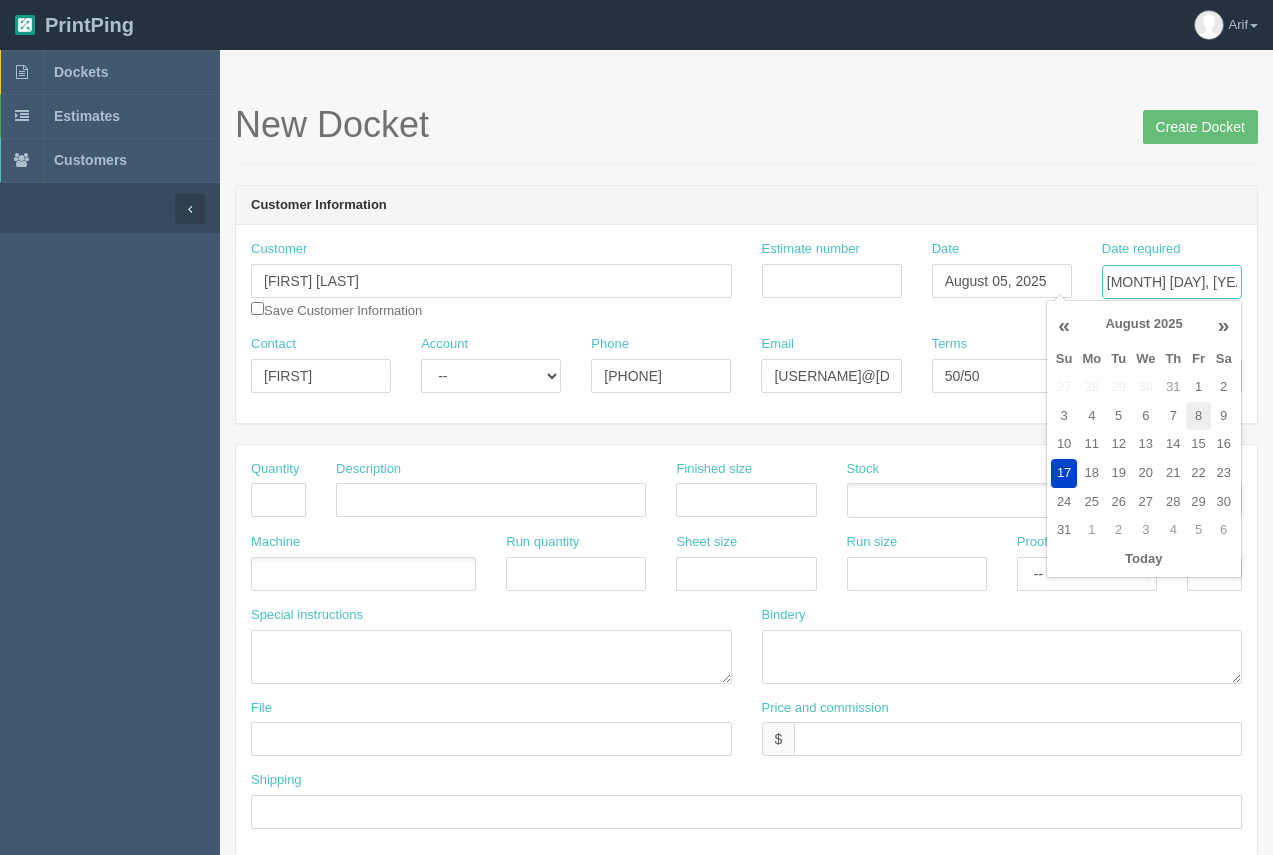 type on "[MONTH] [DAY], [YEAR]" 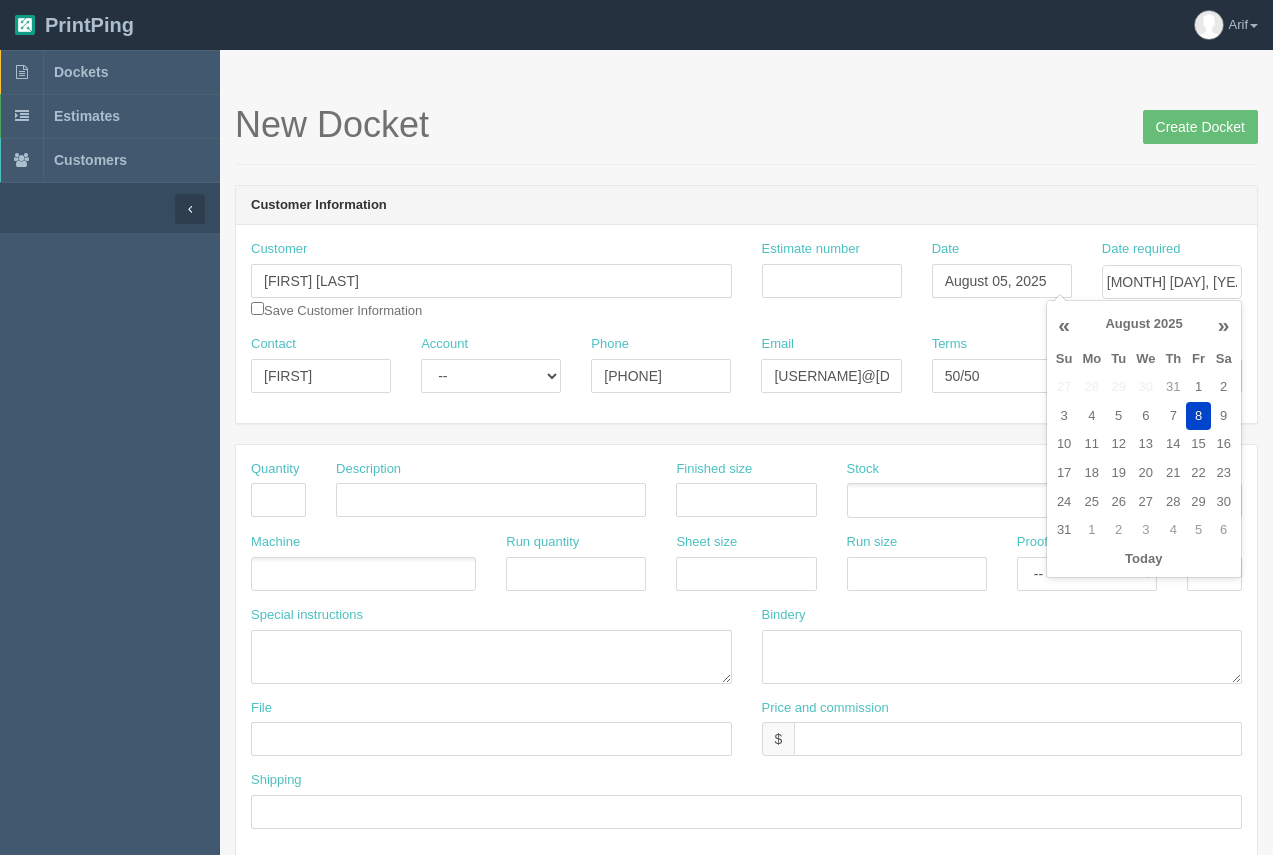 click on "NewDocket
CreateDocket" at bounding box center [746, 125] 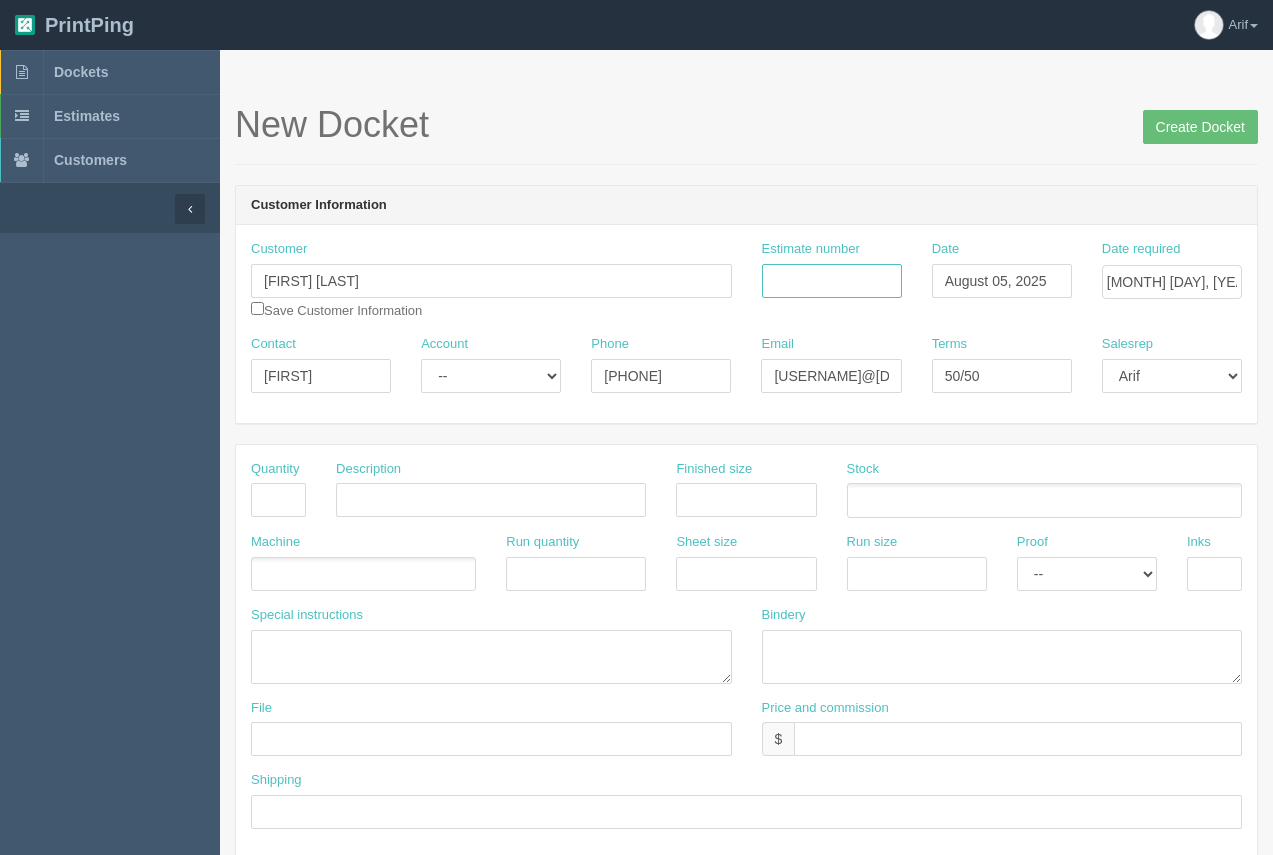 click on "Estimate number" at bounding box center (832, 281) 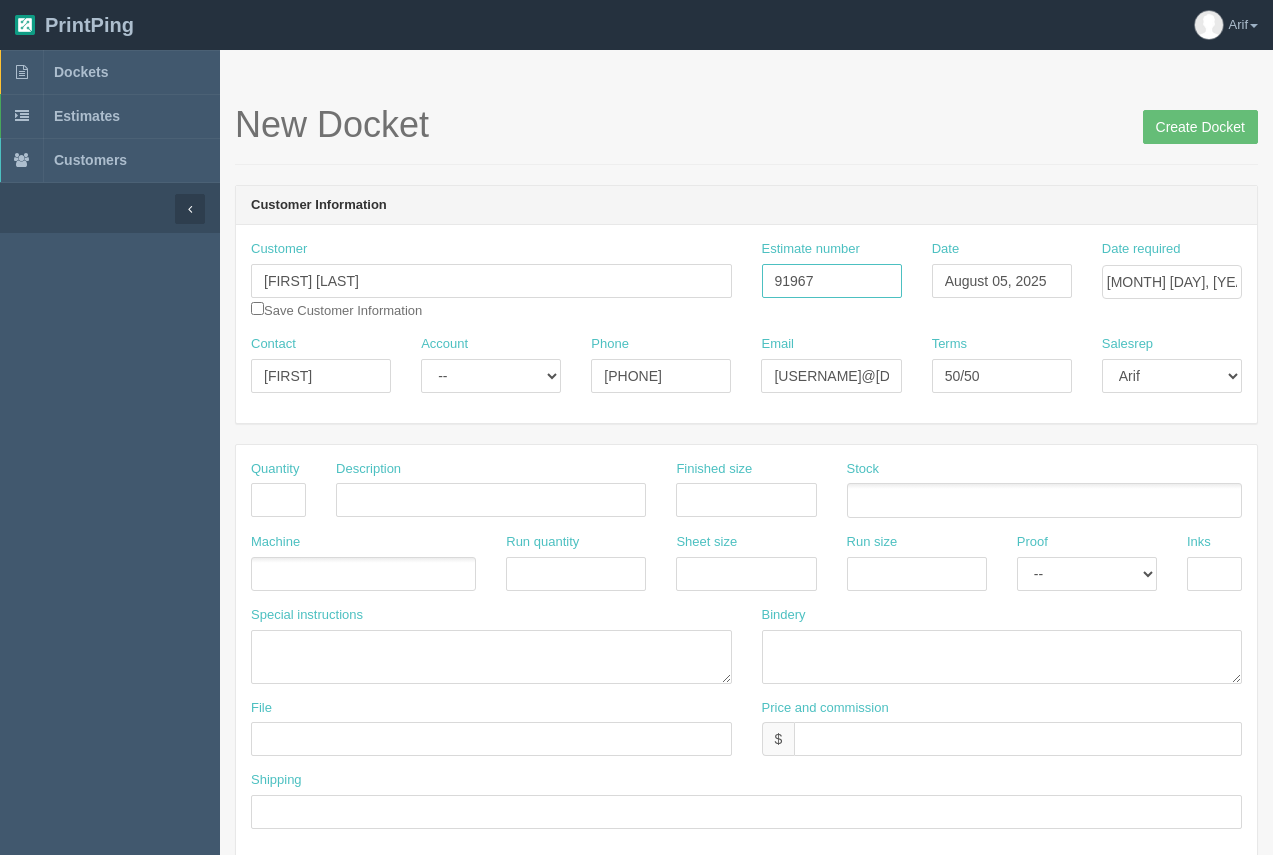 type on "91967" 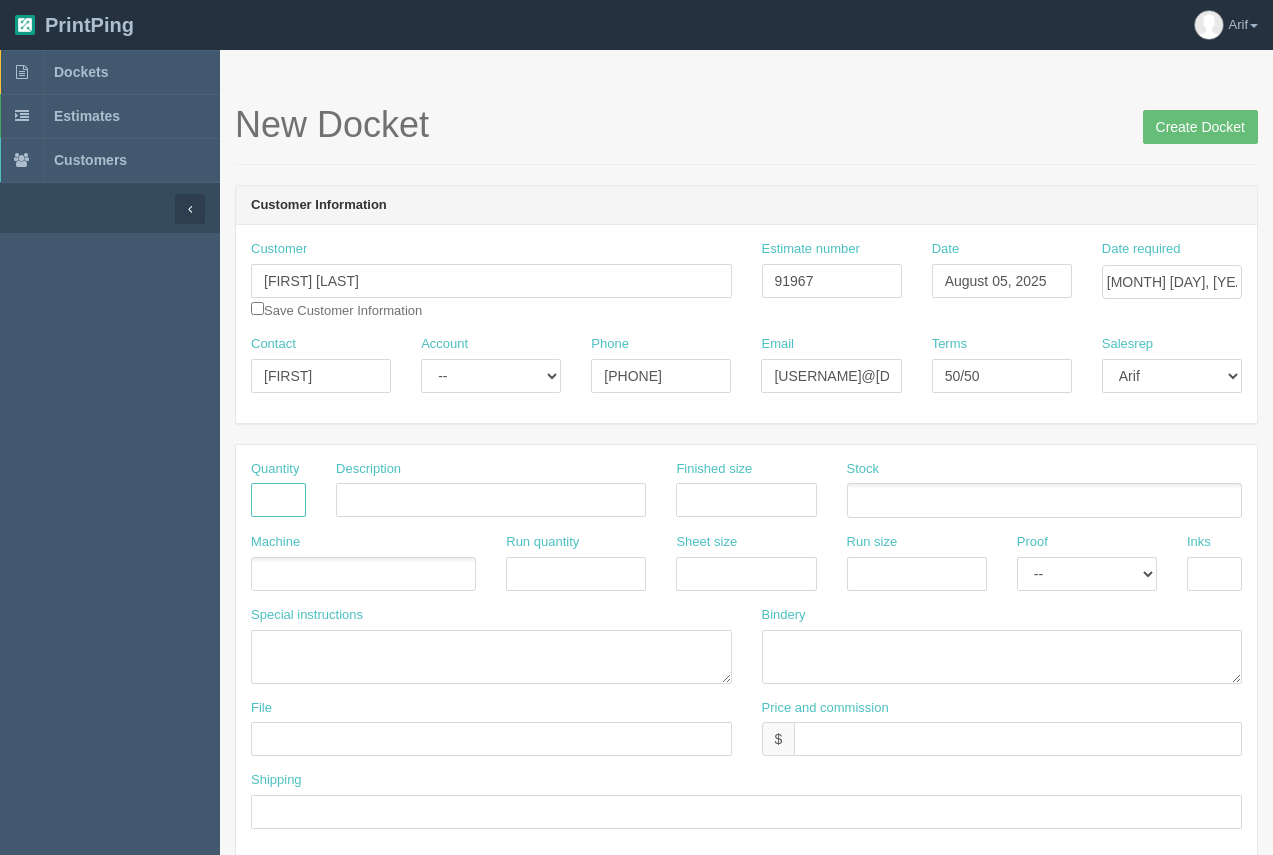 click at bounding box center [278, 500] 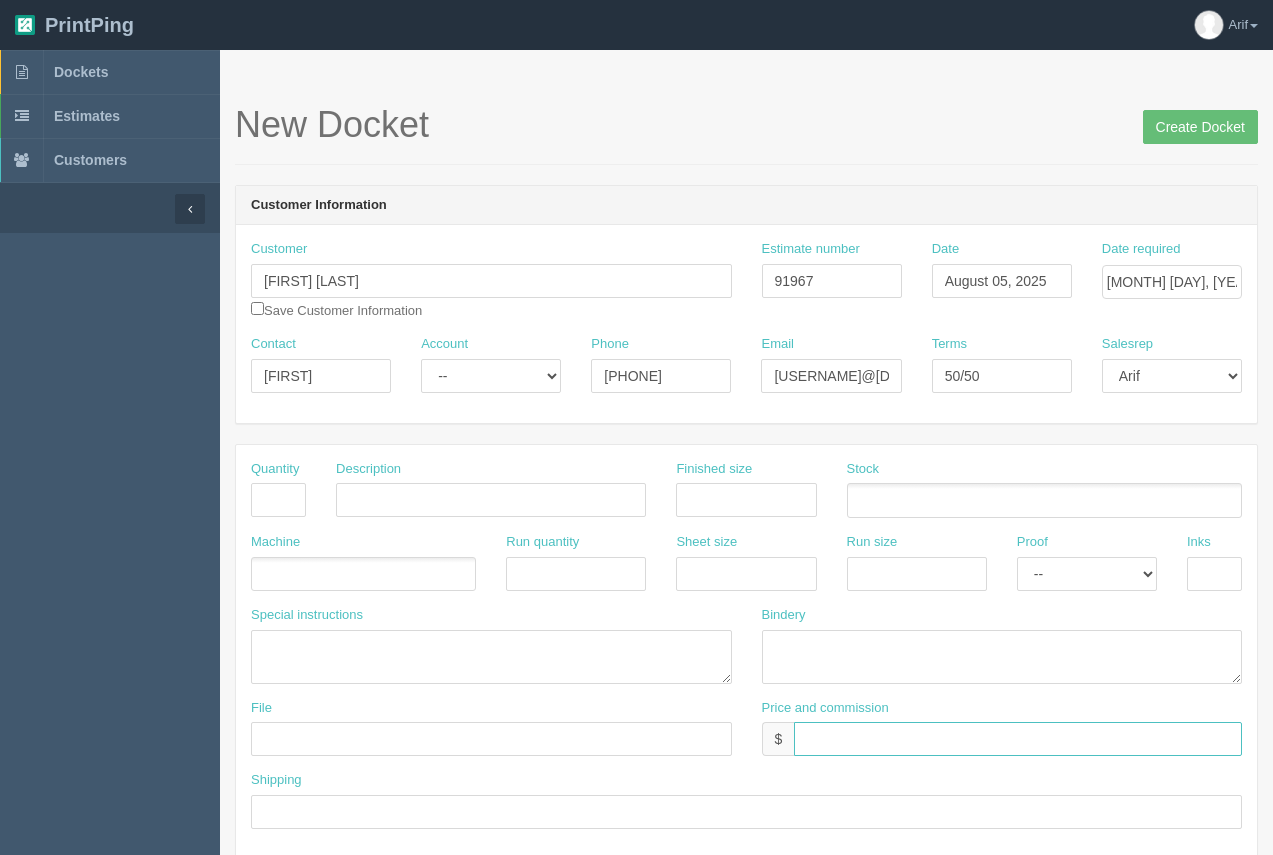 click at bounding box center [1018, 739] 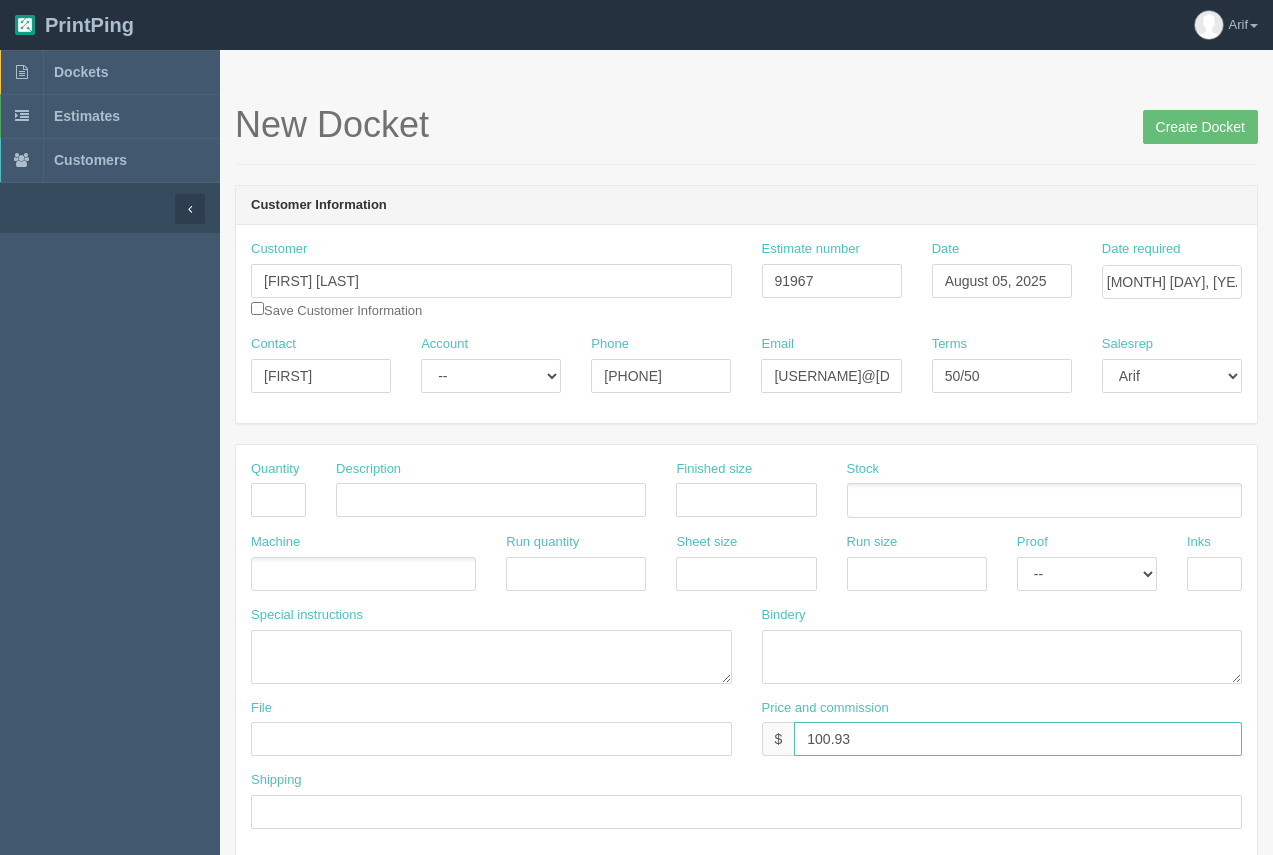 click on "100.93" at bounding box center [1018, 739] 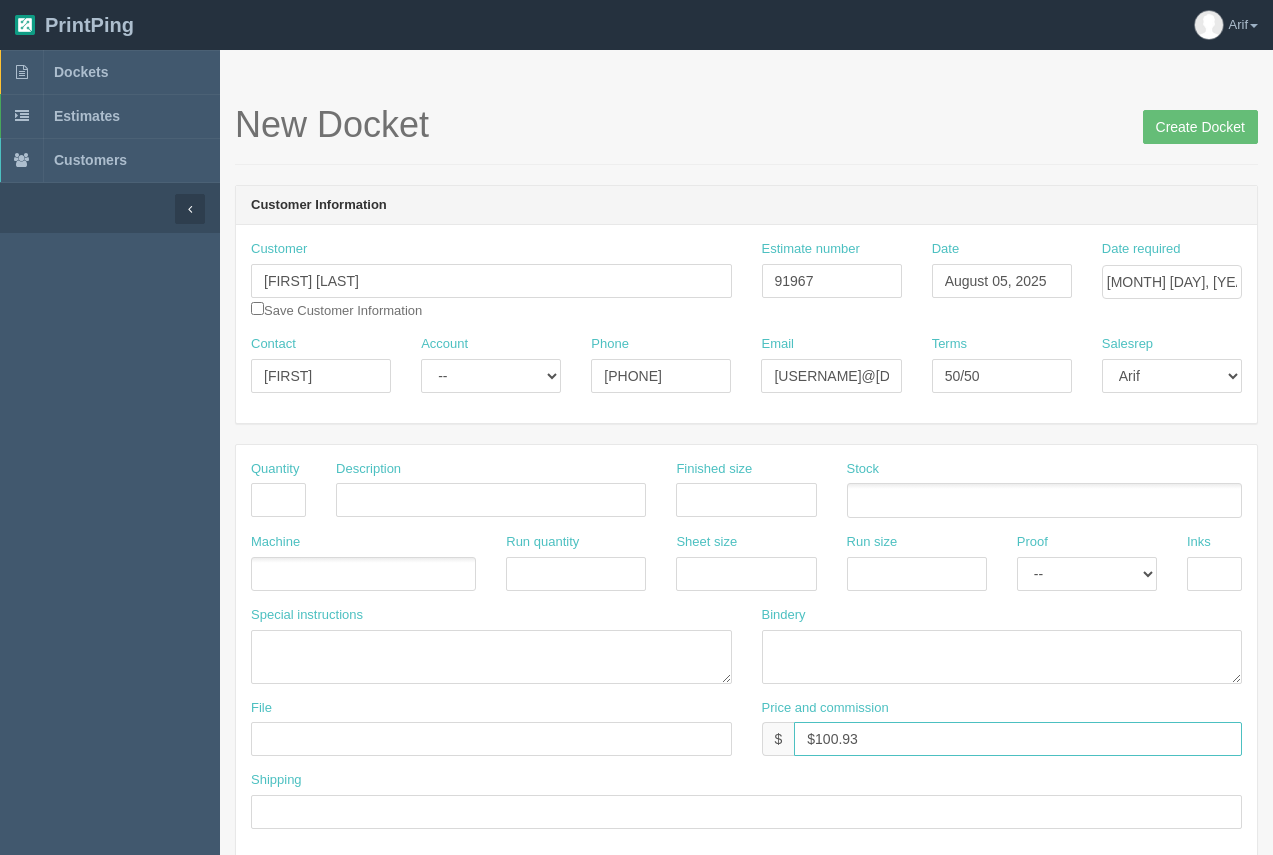 type on "$100.93" 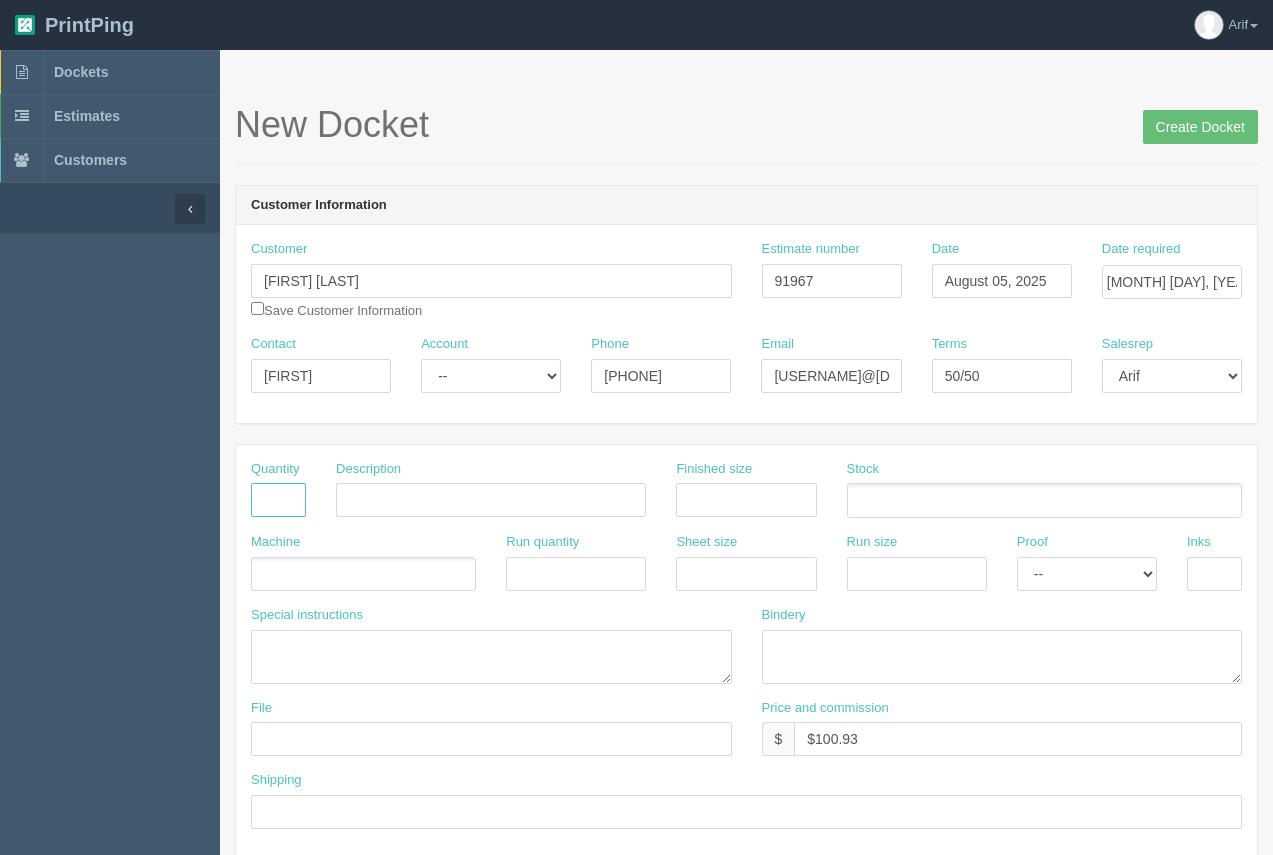 click at bounding box center [278, 500] 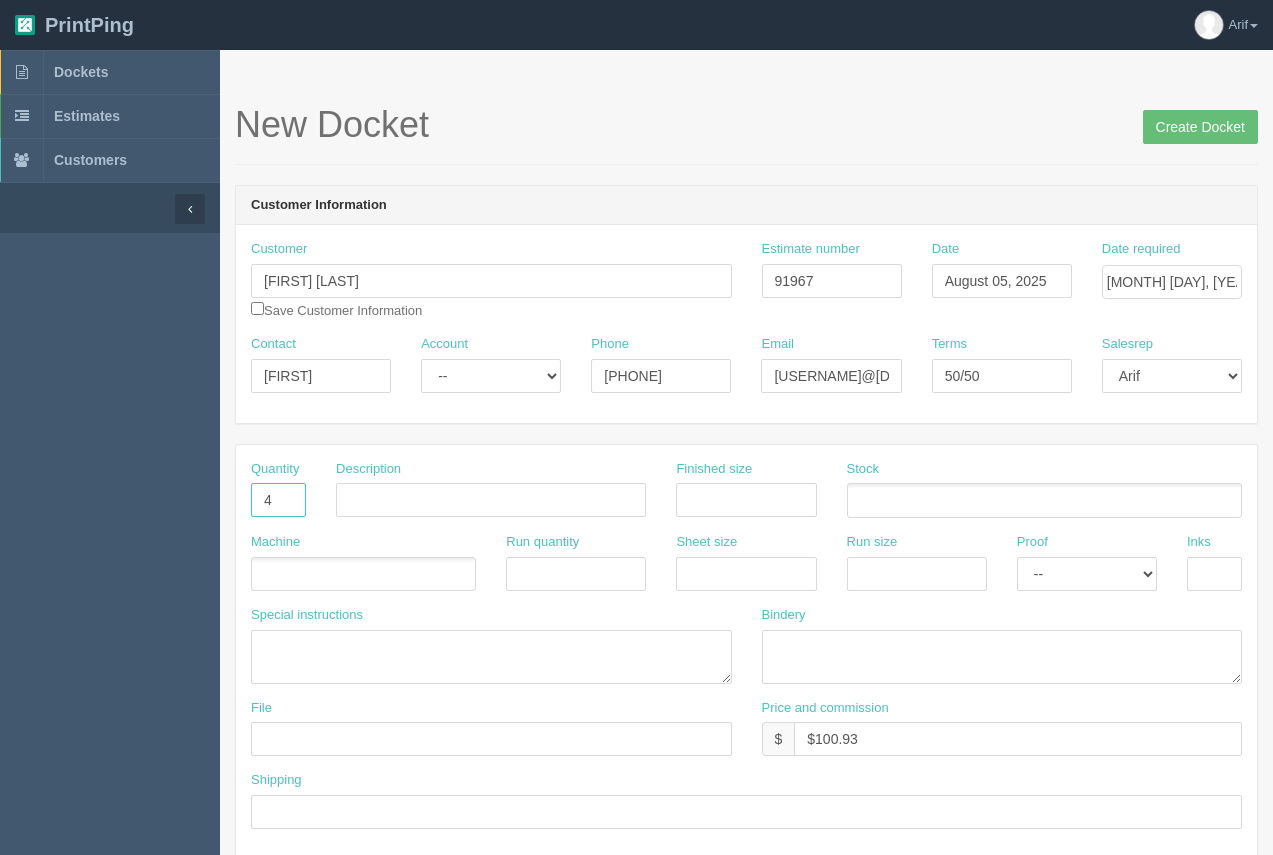 type on "4" 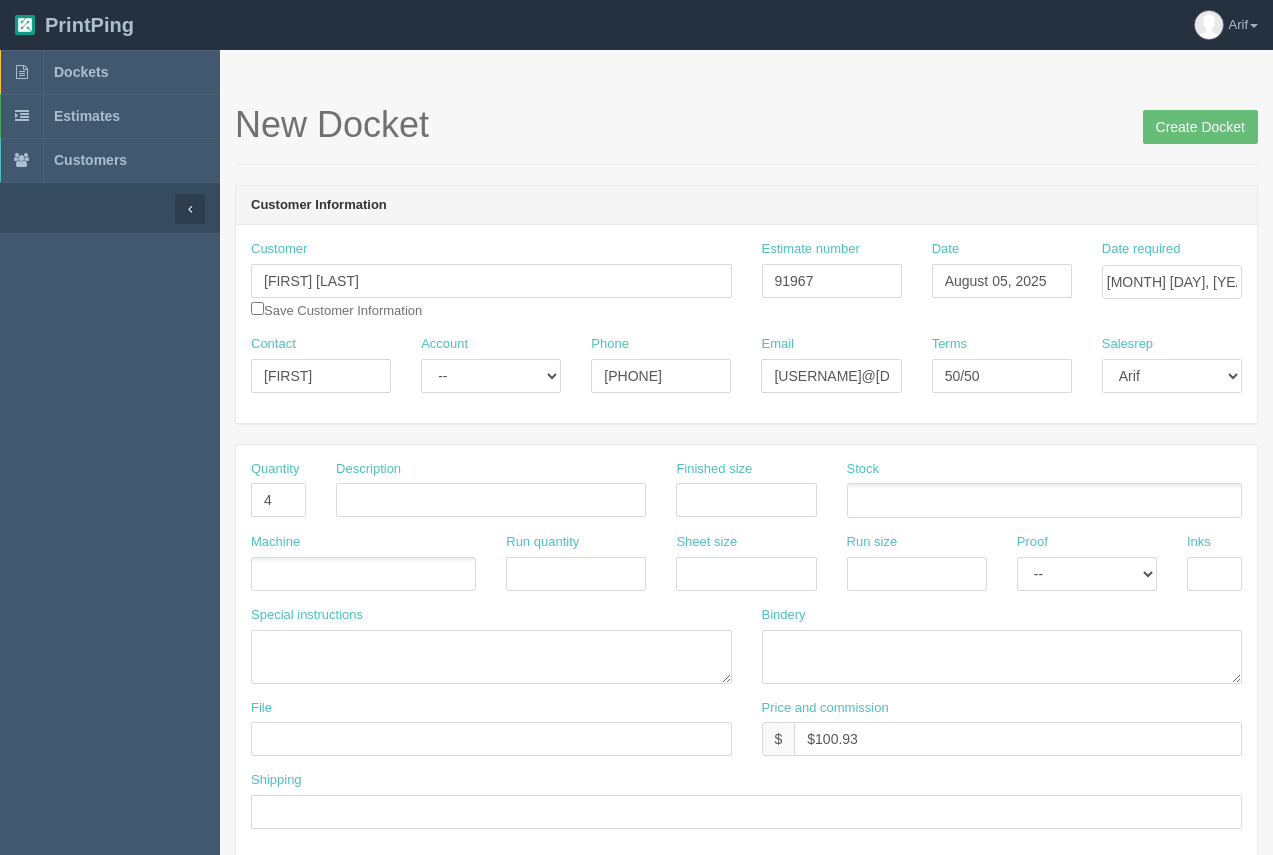 click on "Description" at bounding box center (491, 496) 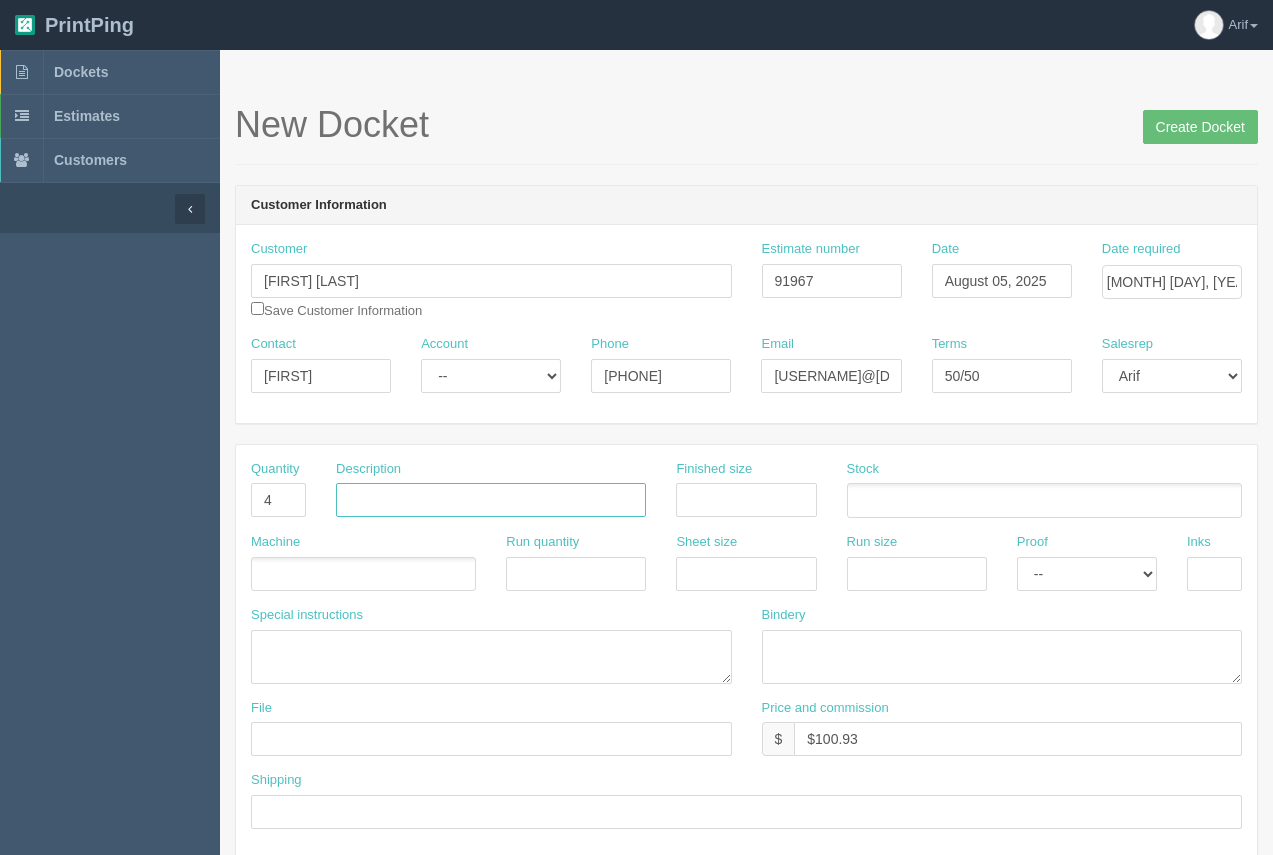 click at bounding box center (491, 500) 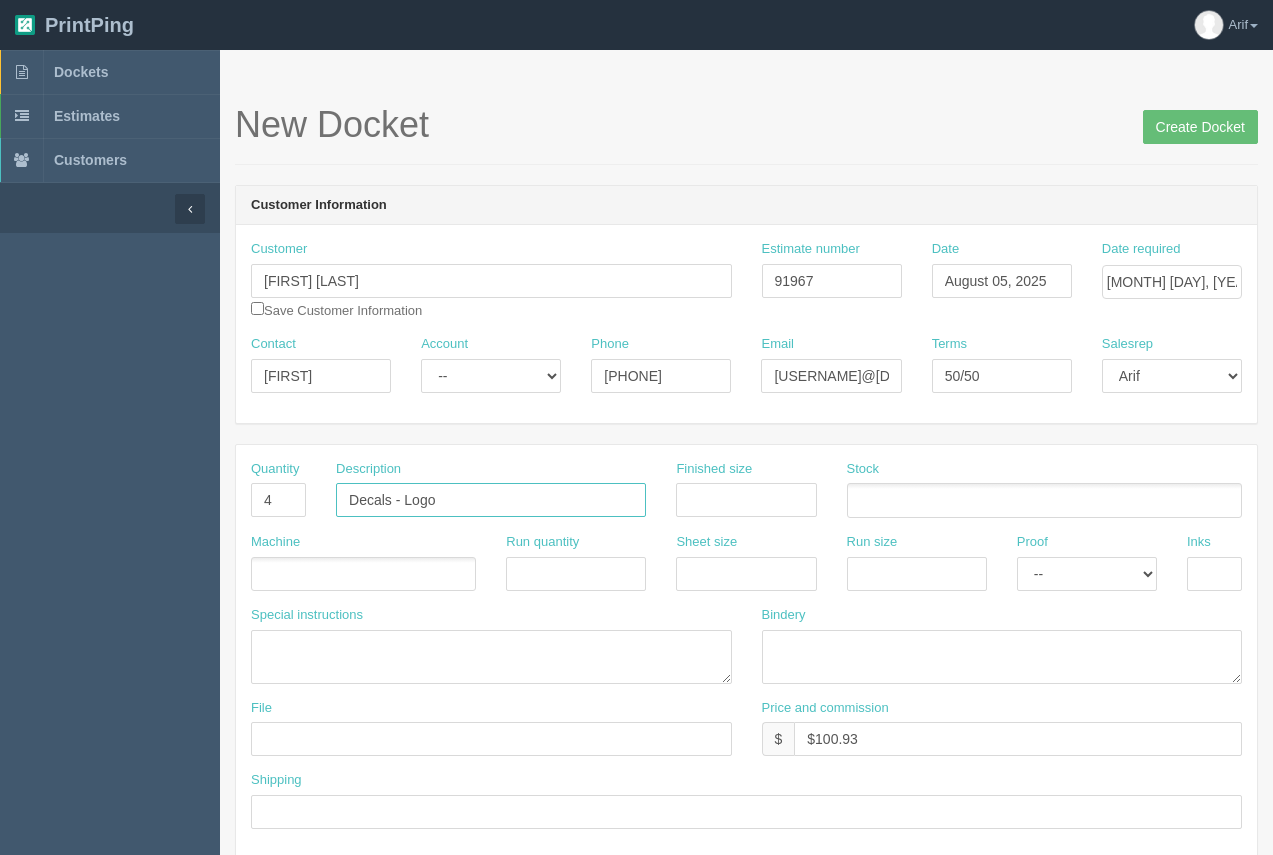 type on "Decals - Logo" 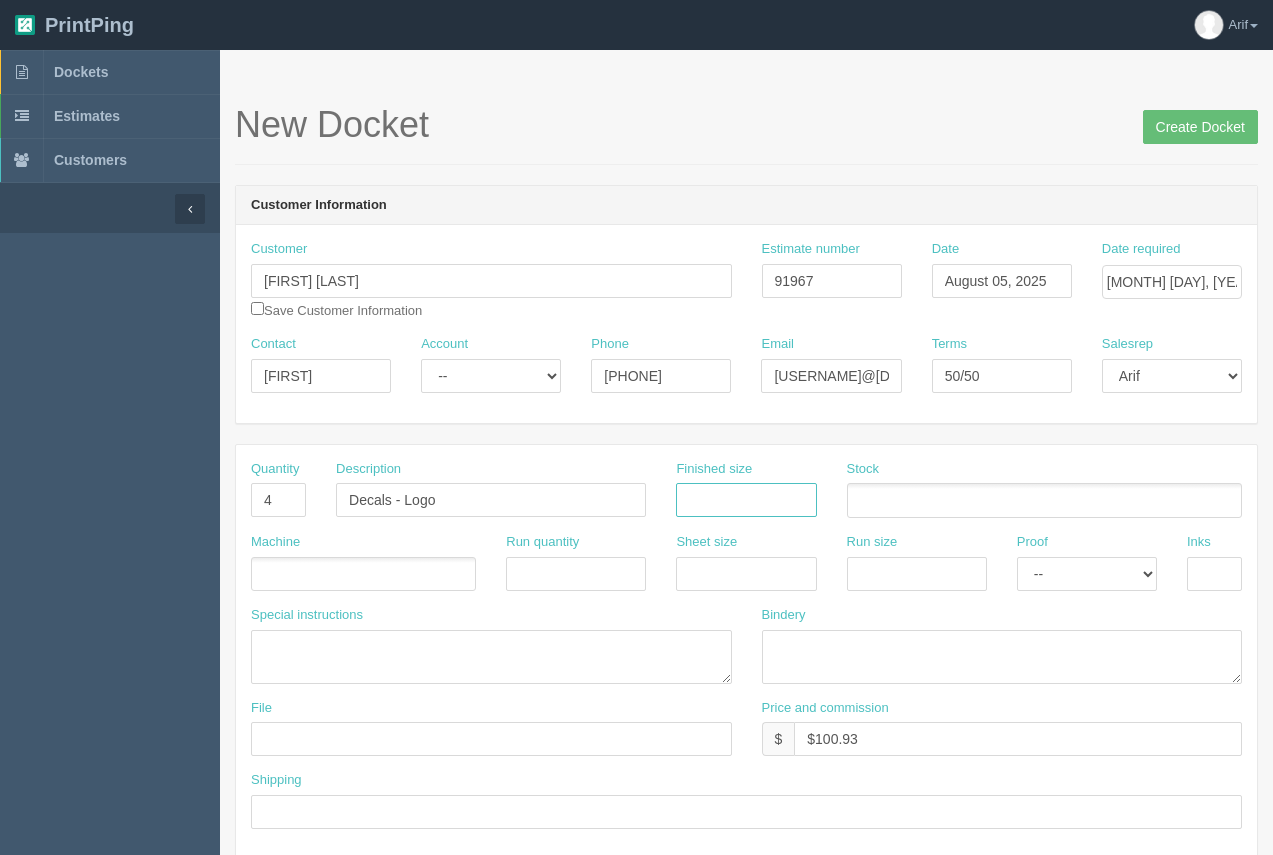 click at bounding box center [746, 500] 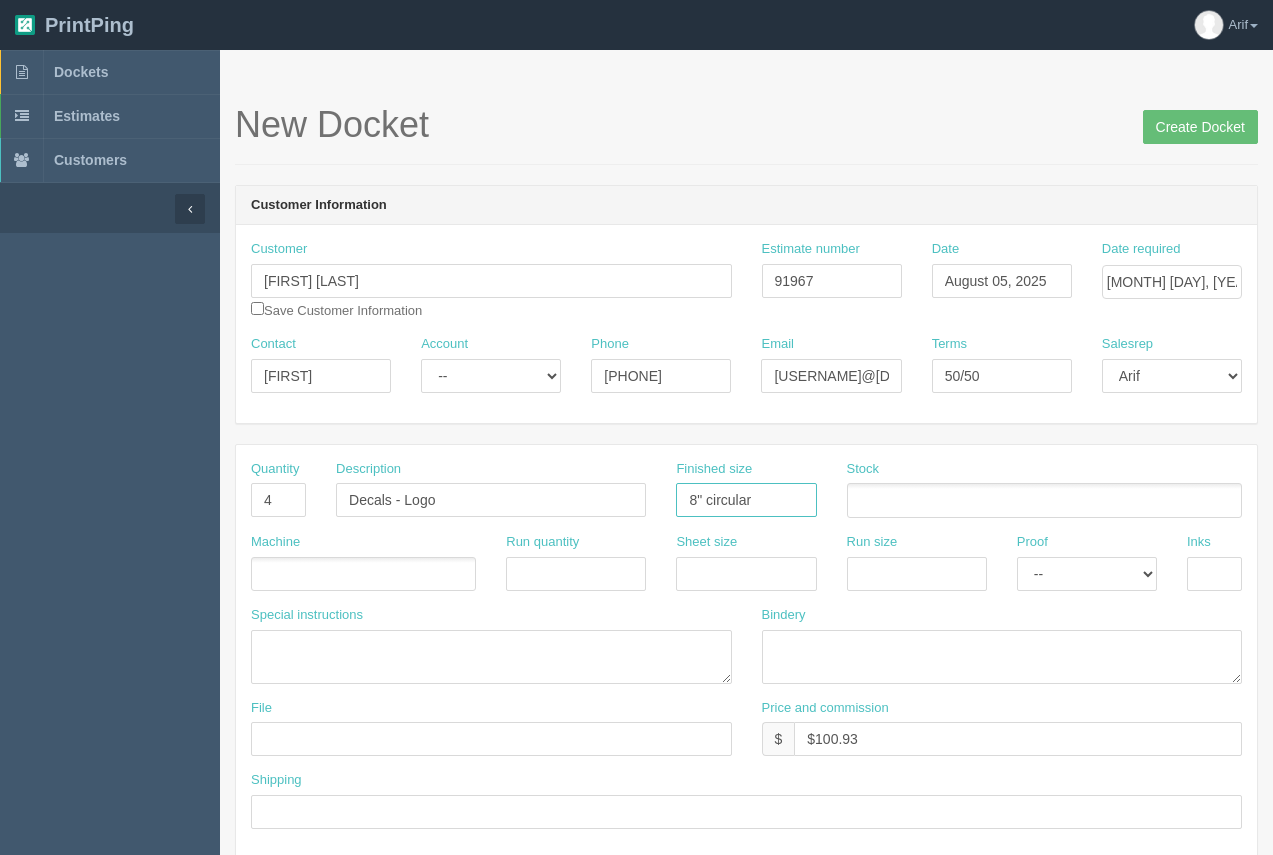 type on "8" circular" 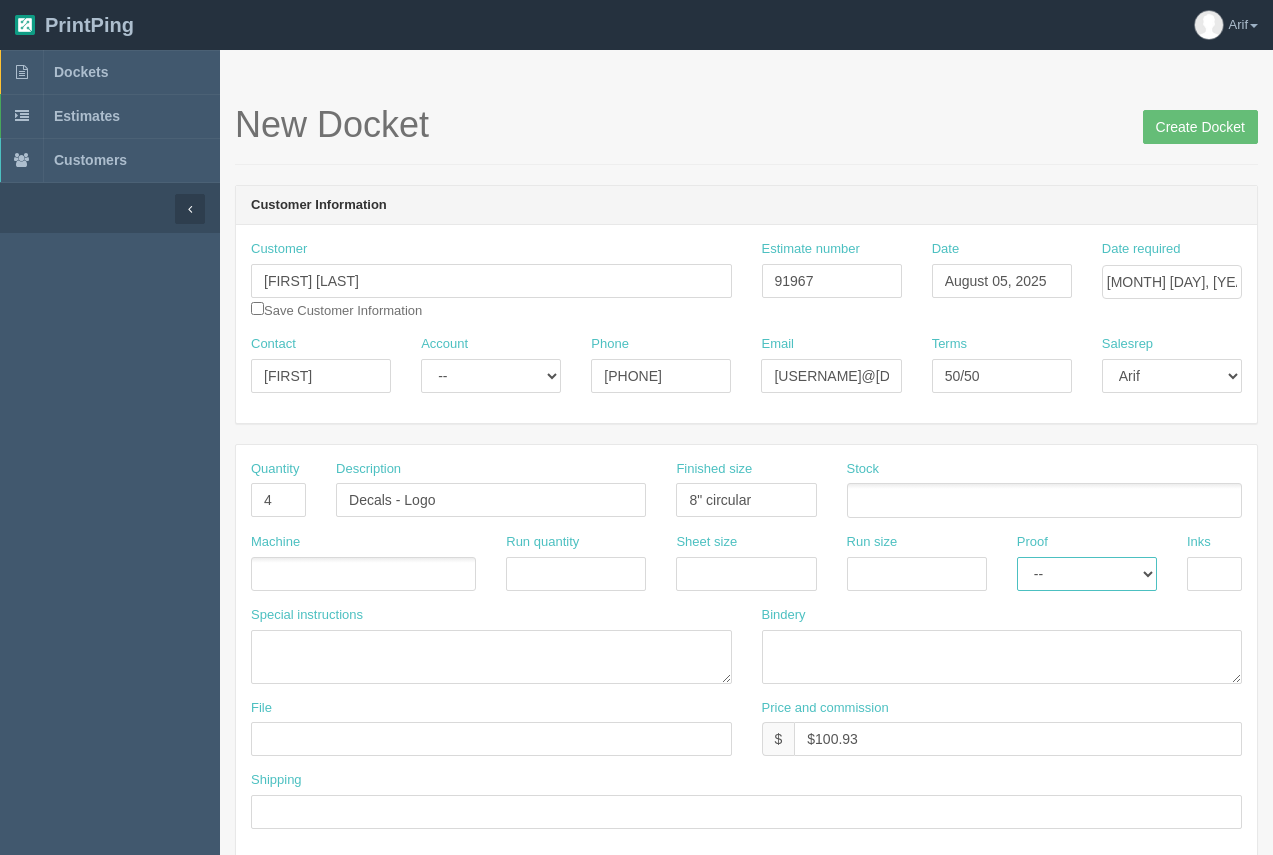 click on "--
Email
Hard Copy" at bounding box center [1087, 574] 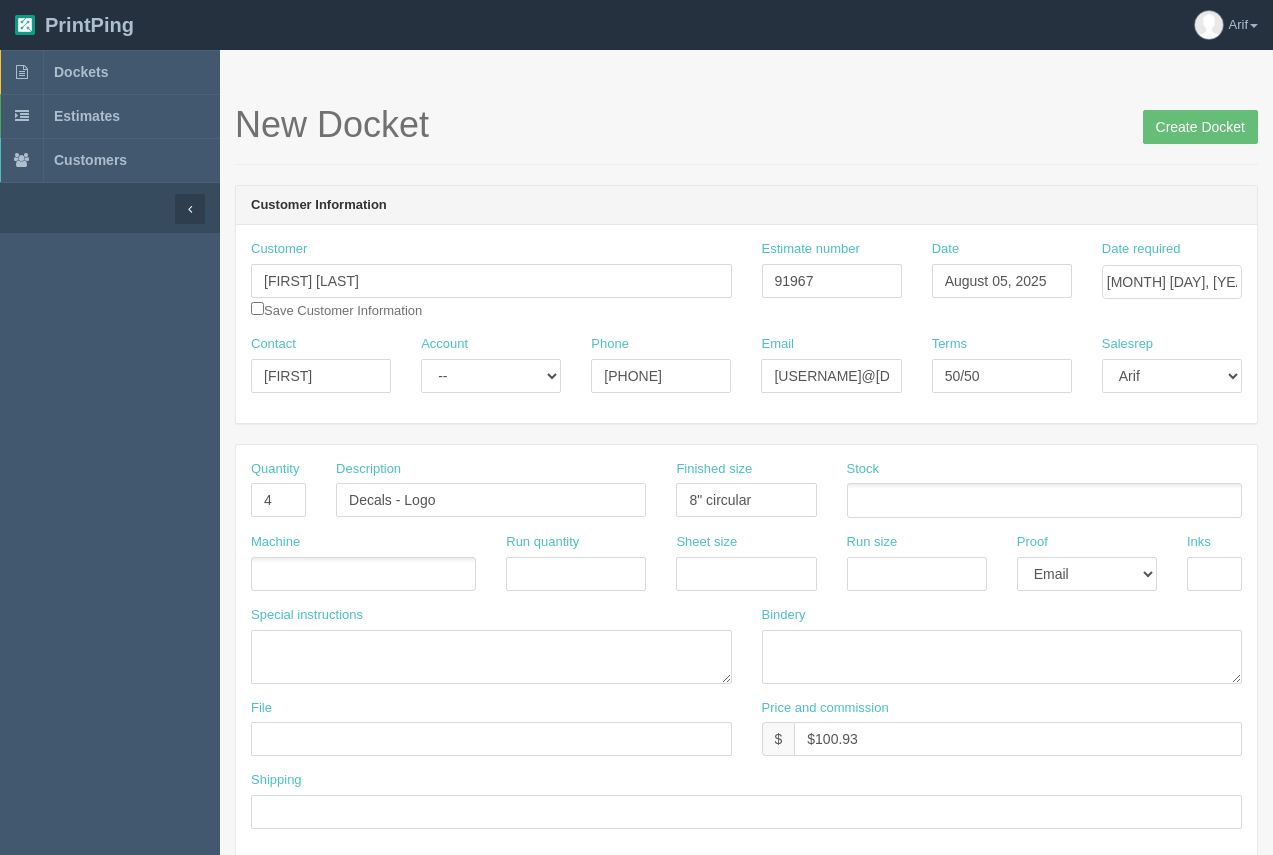 click at bounding box center [1044, 500] 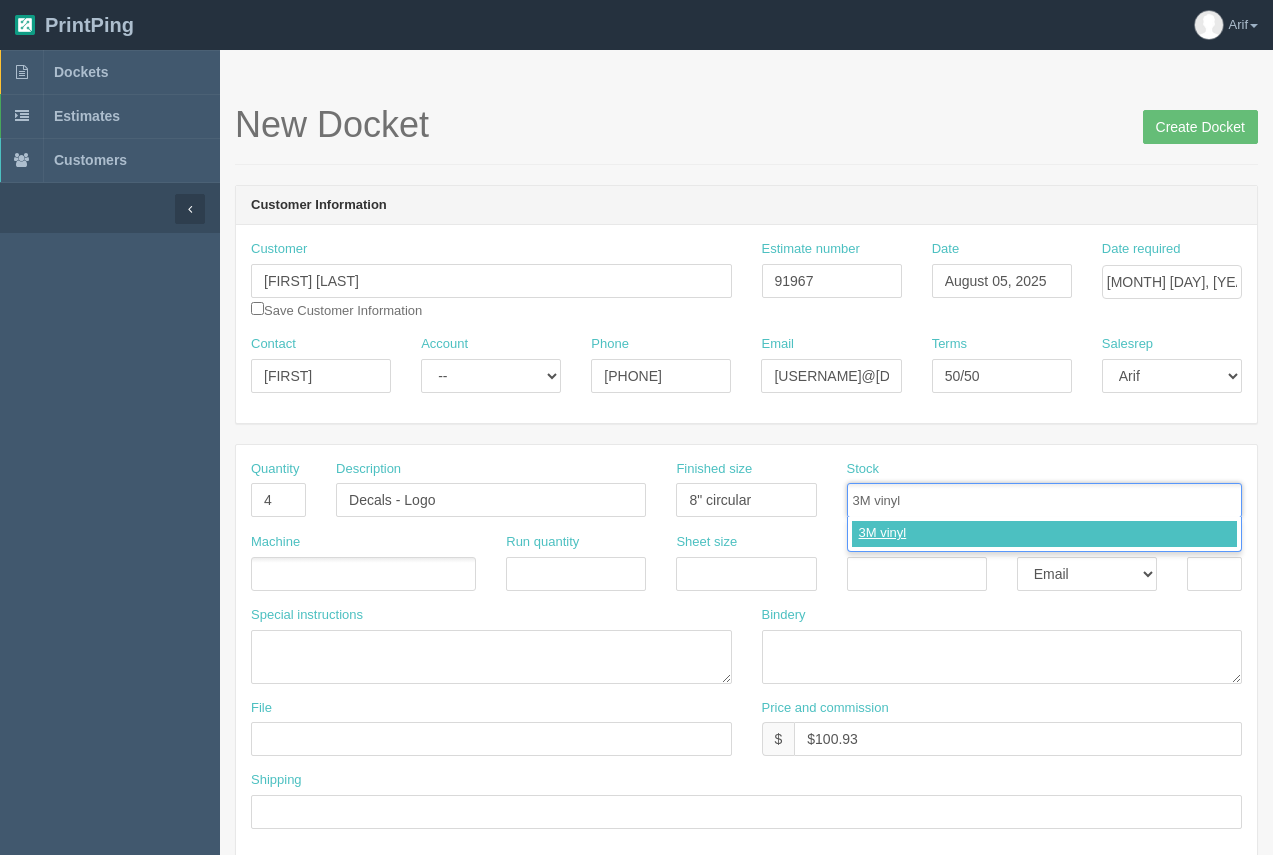 type on "3M vinyl" 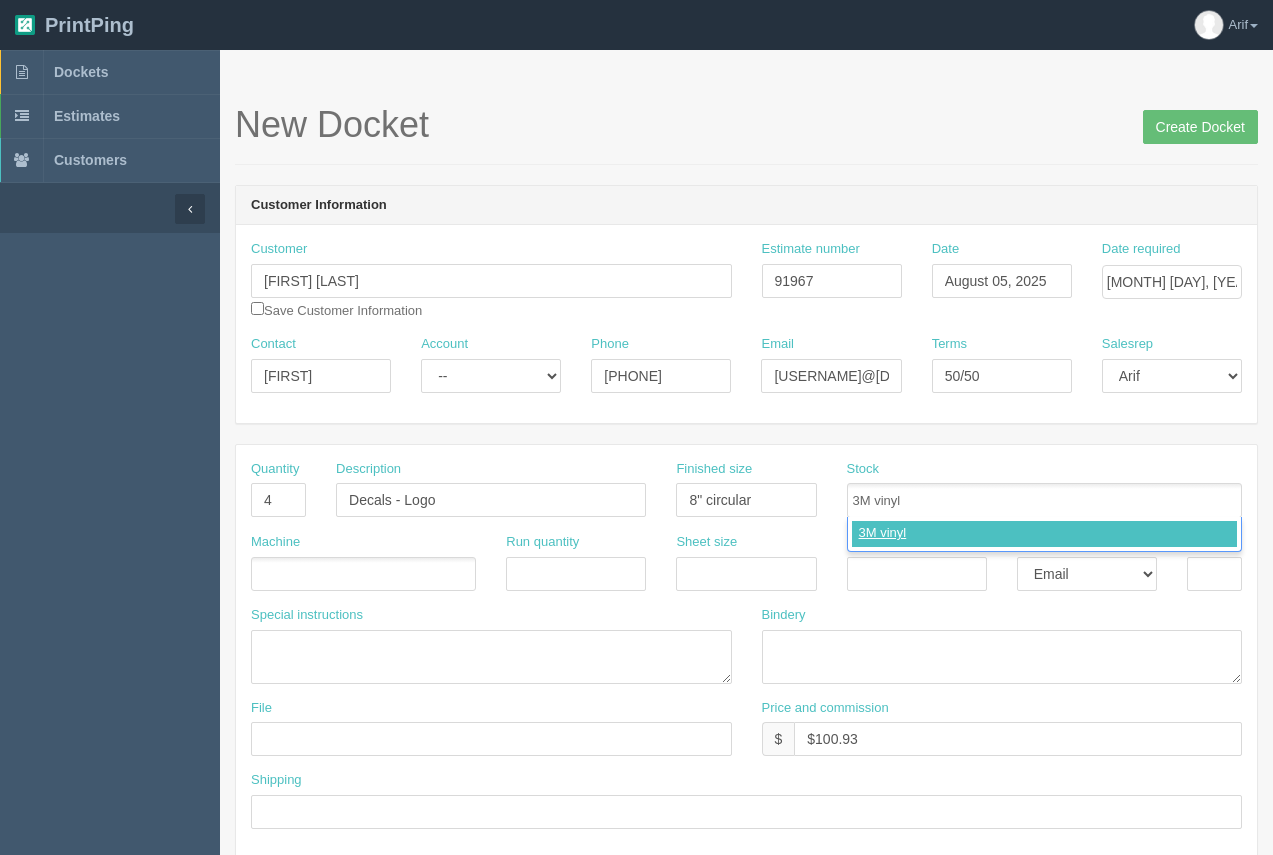 type 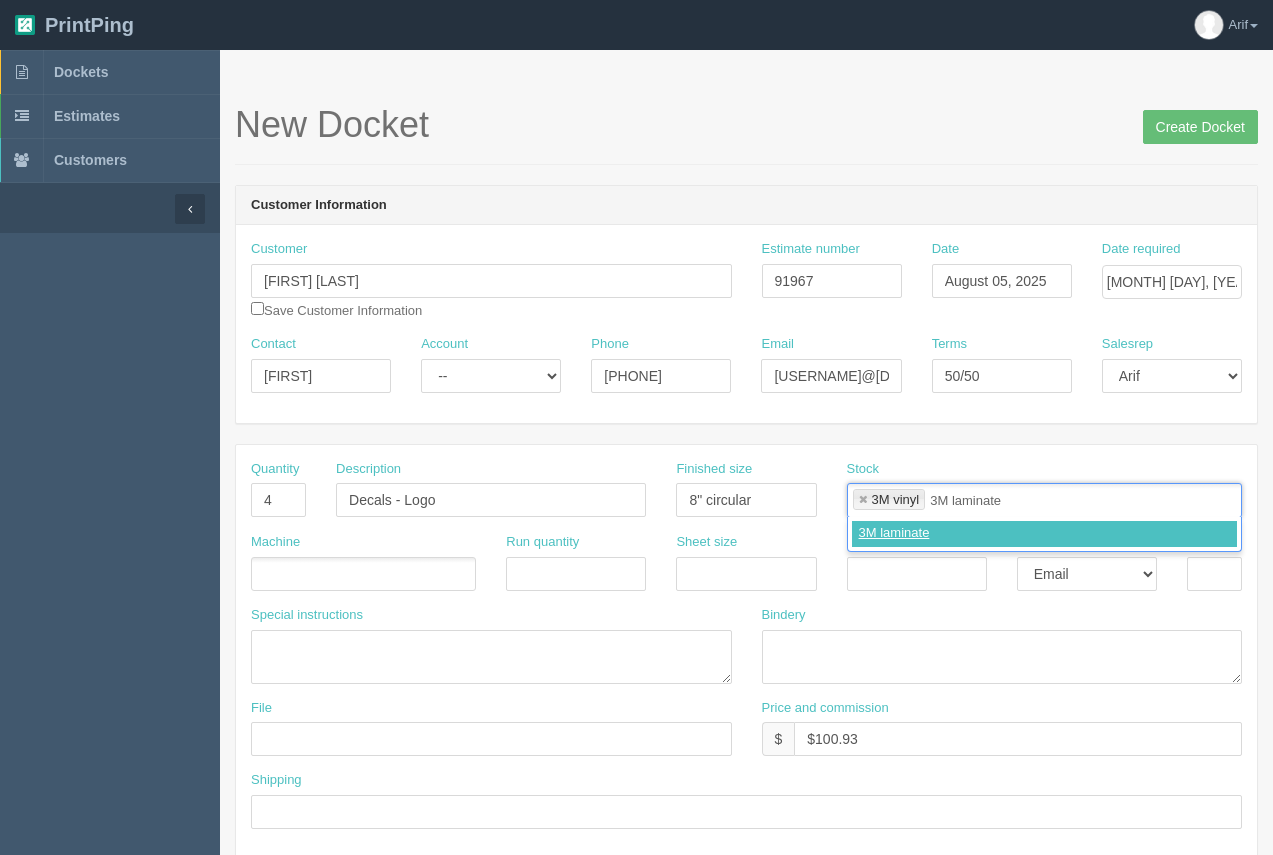 type on "3M laminate" 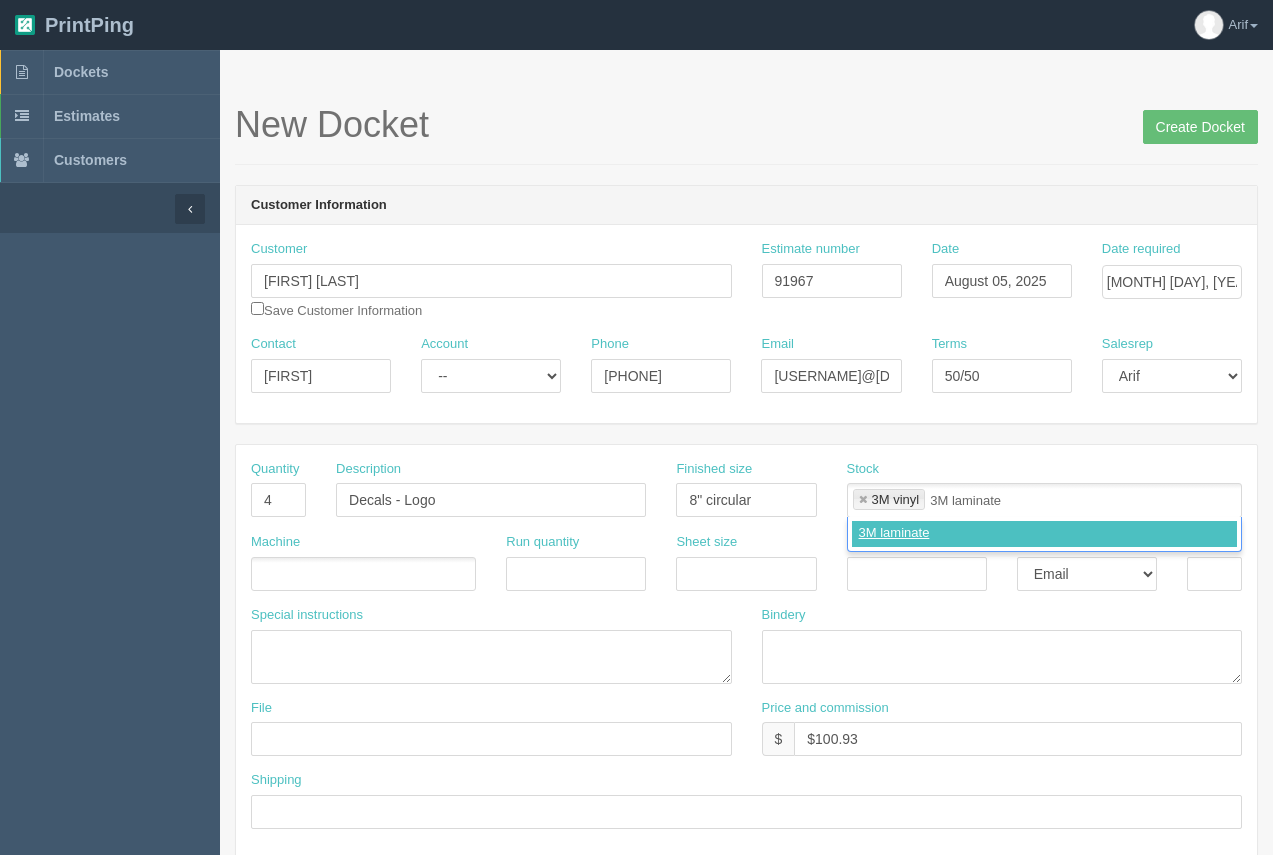 type 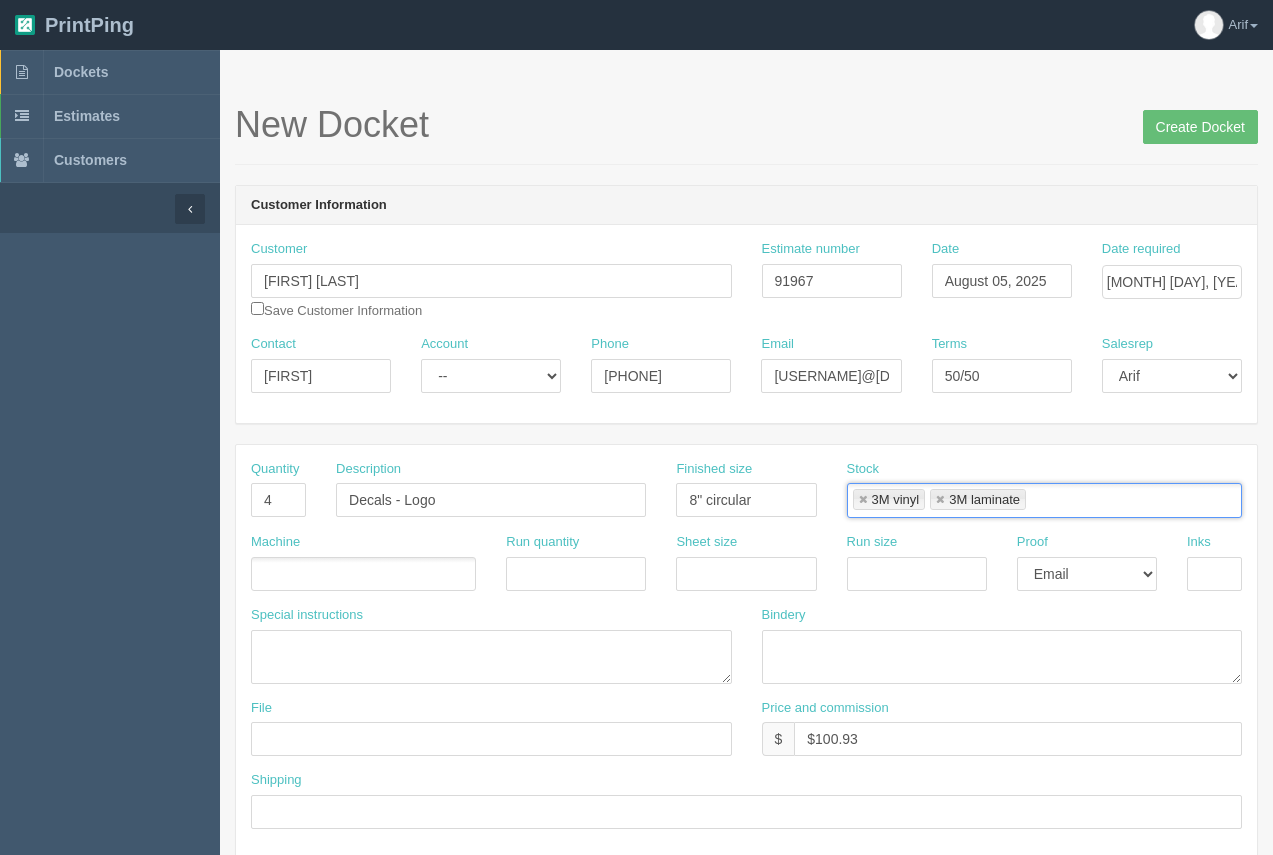 click at bounding box center (363, 574) 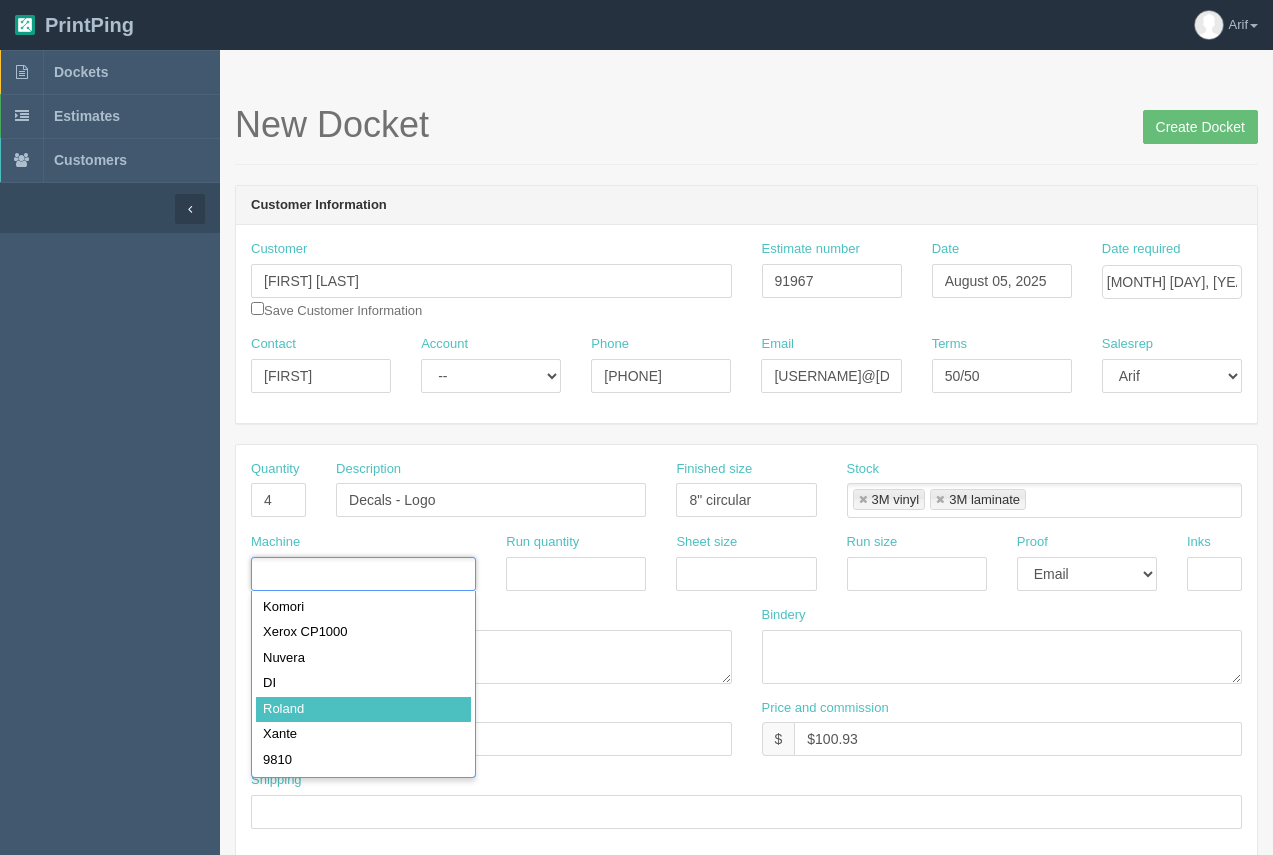 type on "Roland" 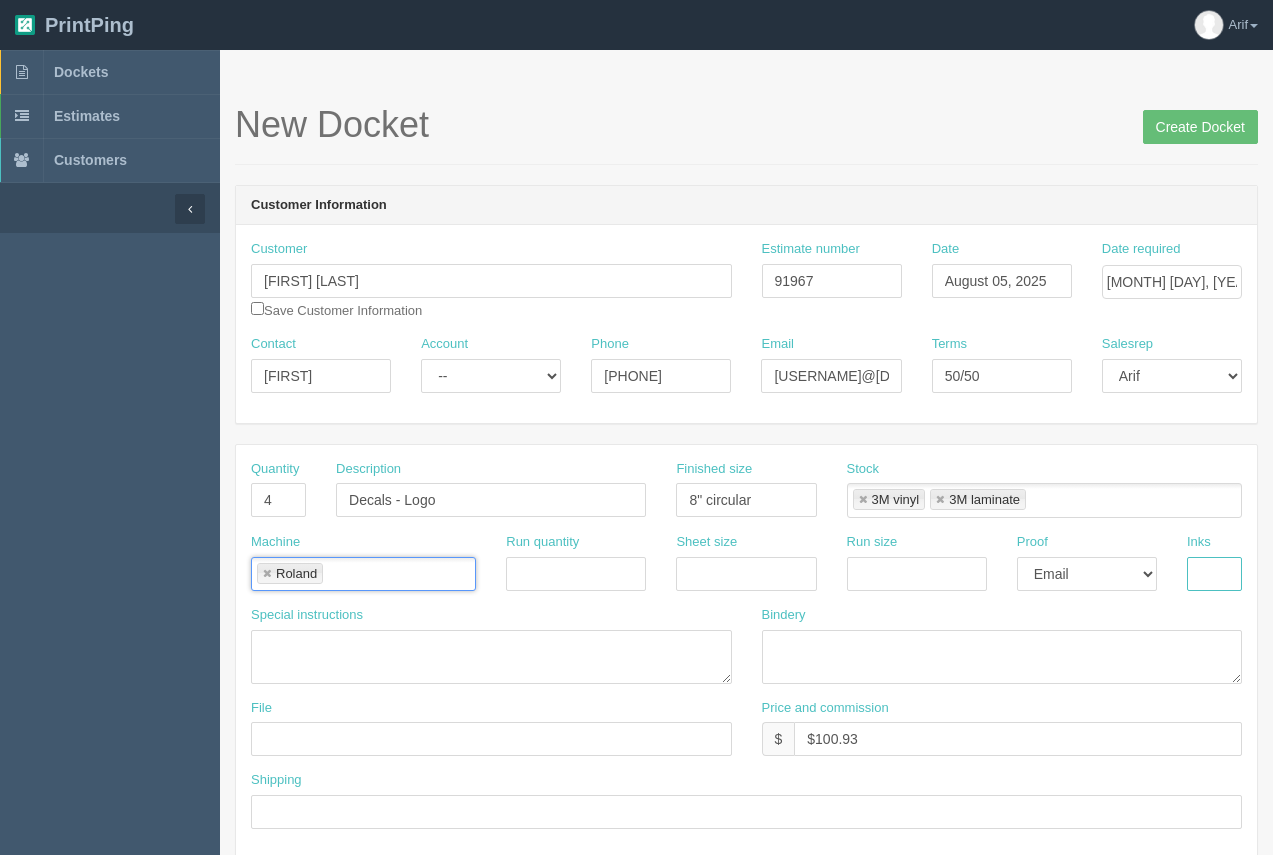 click at bounding box center [1214, 574] 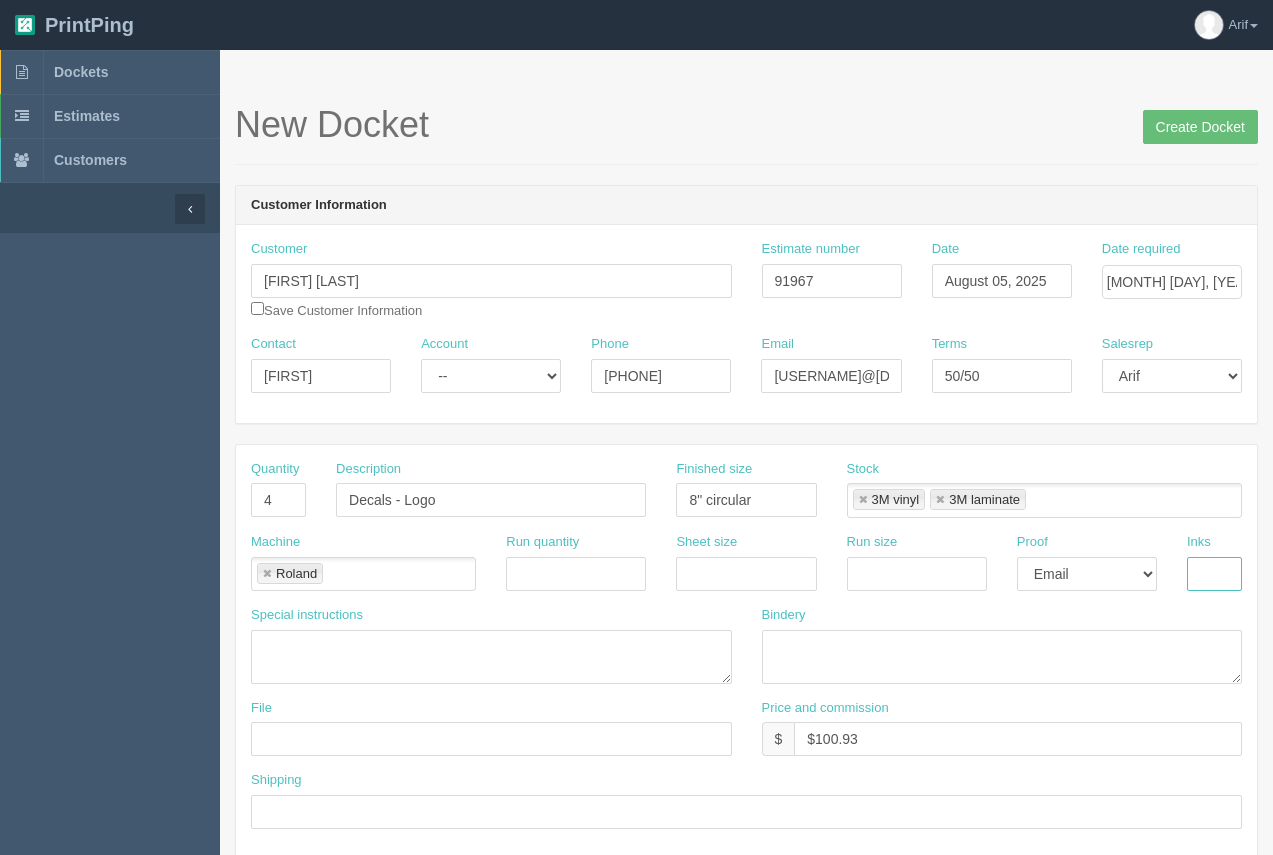 type on "see instruc" 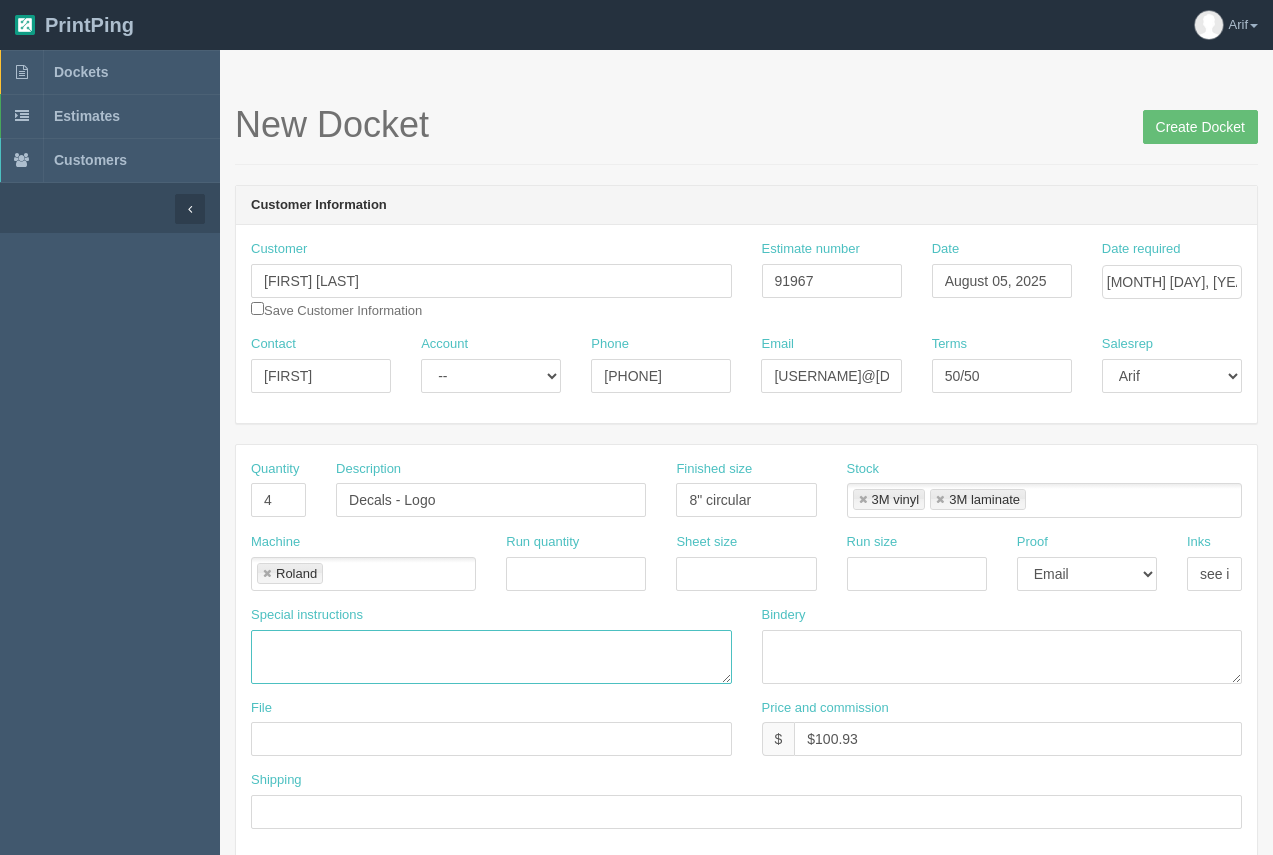 click at bounding box center [491, 657] 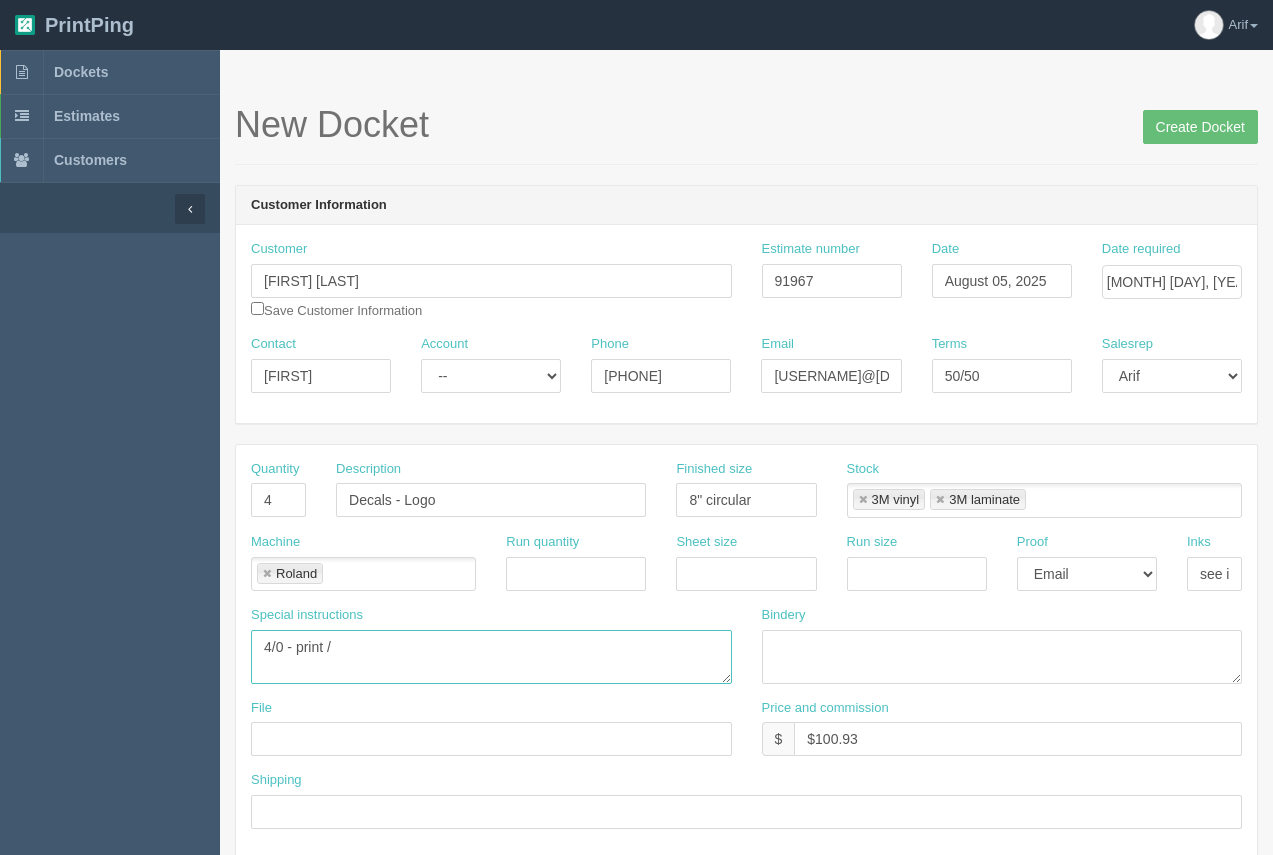 click on "4/0 - print /" at bounding box center (491, 657) 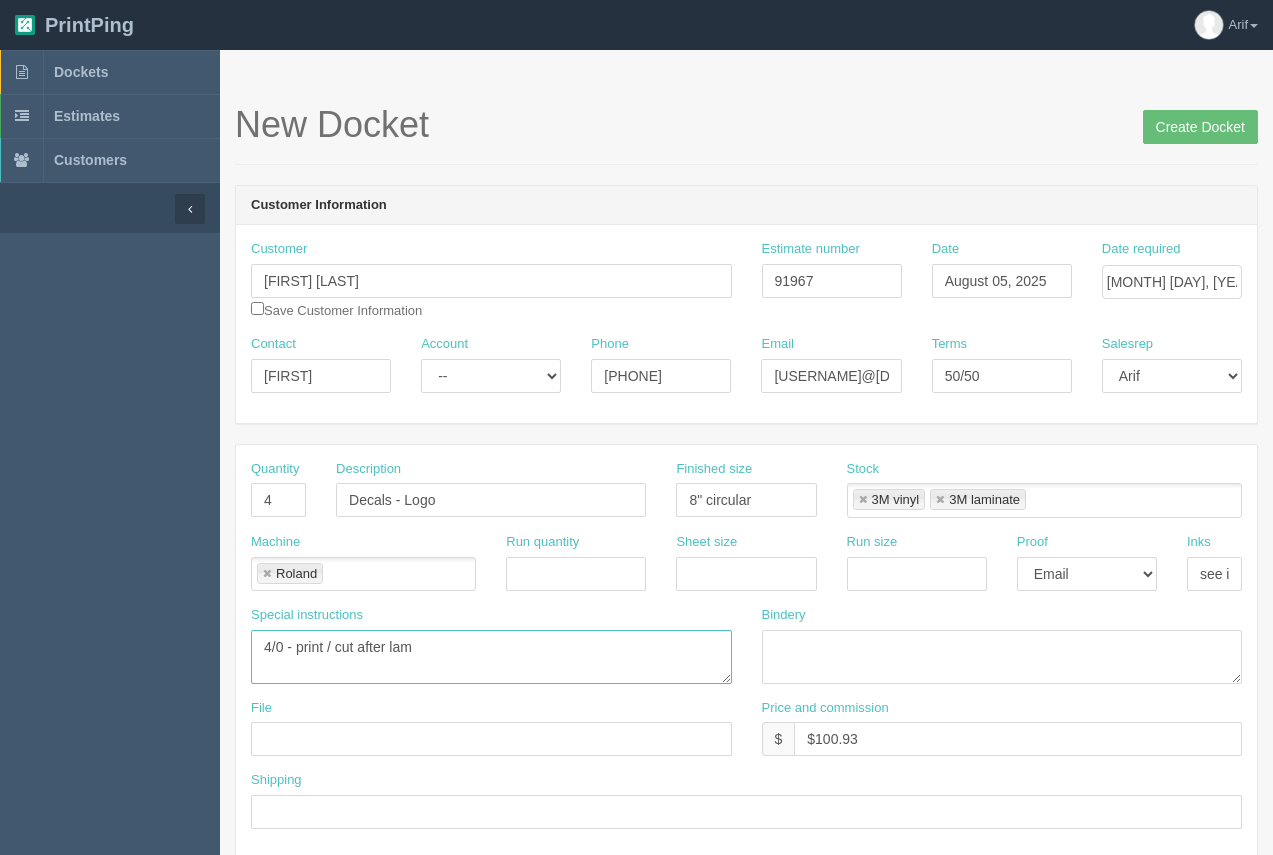 type on "4/0 - print / cut after lam" 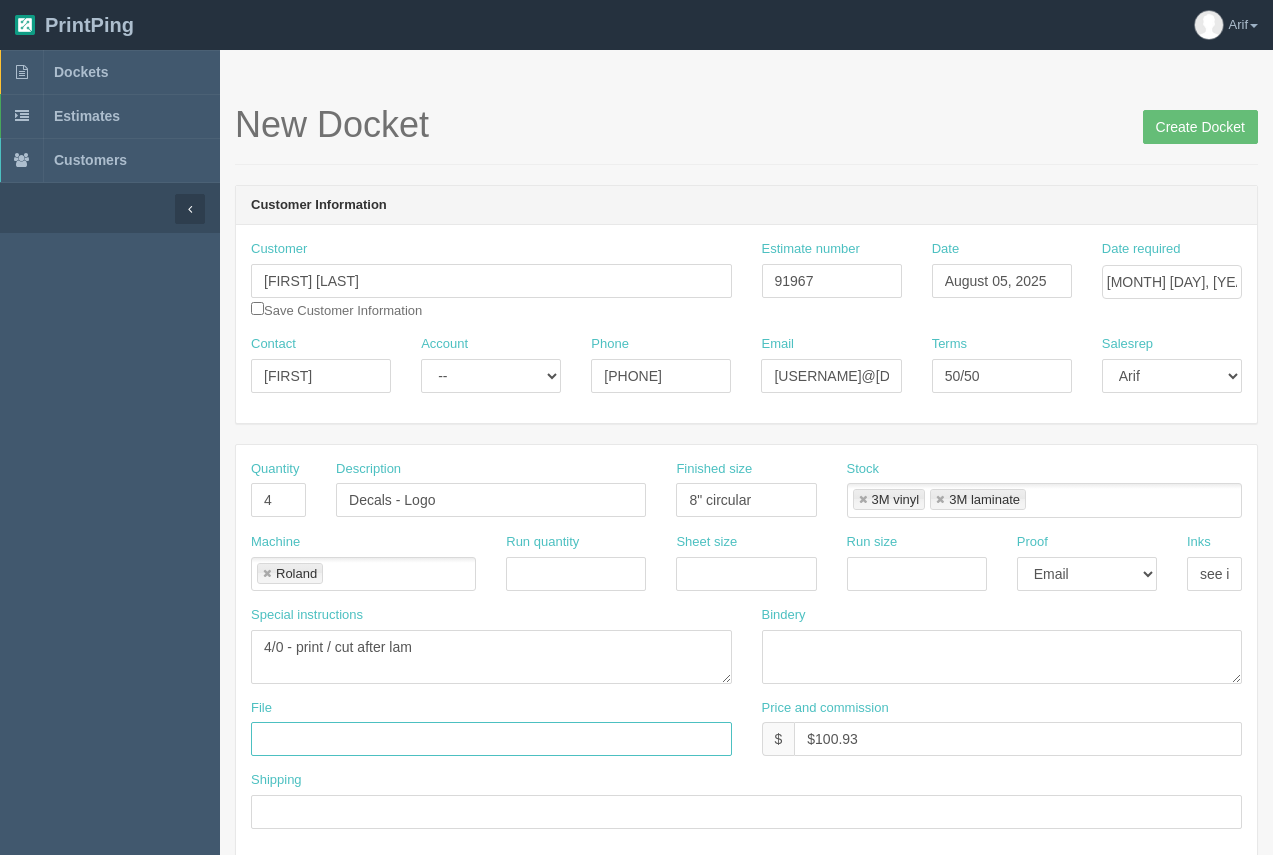 click at bounding box center (491, 739) 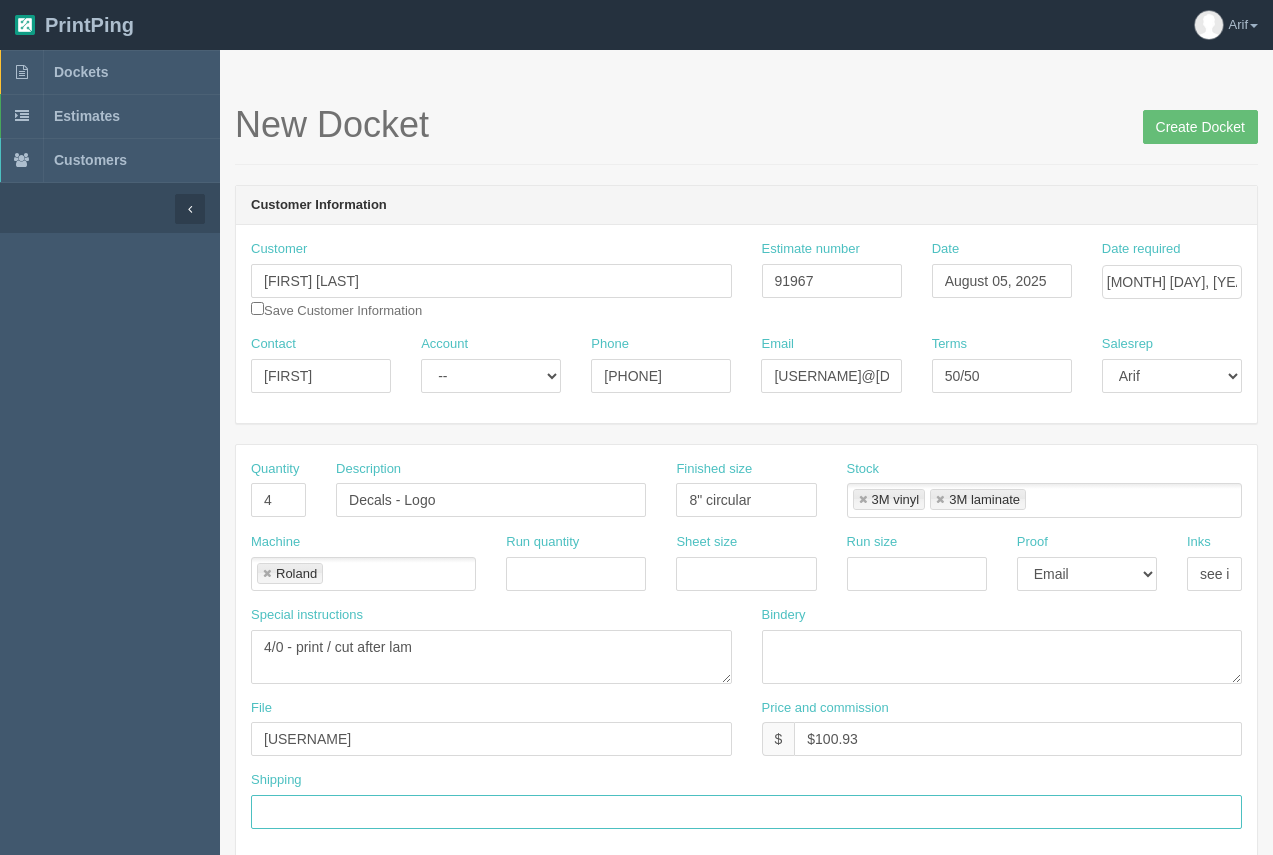 click at bounding box center (746, 812) 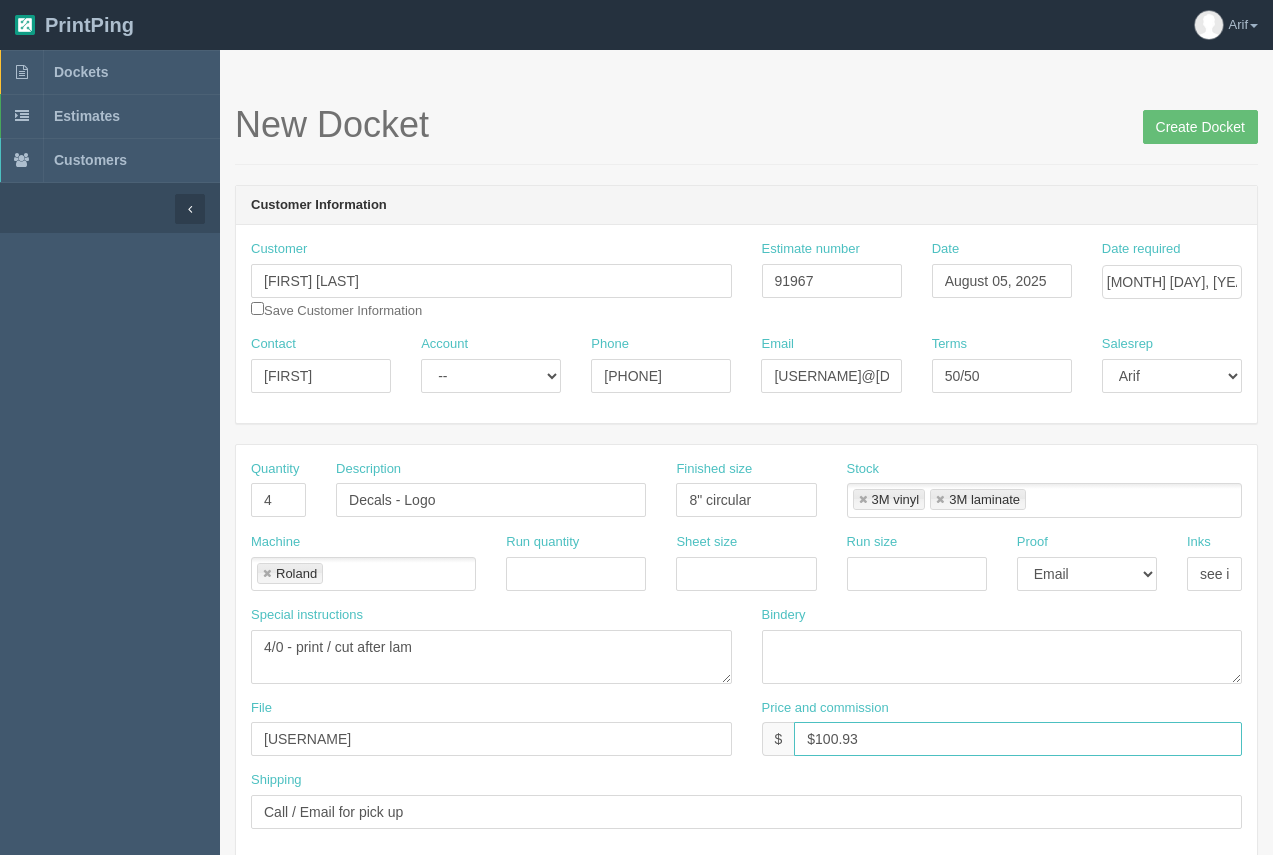 click on "$100.93" at bounding box center (1018, 739) 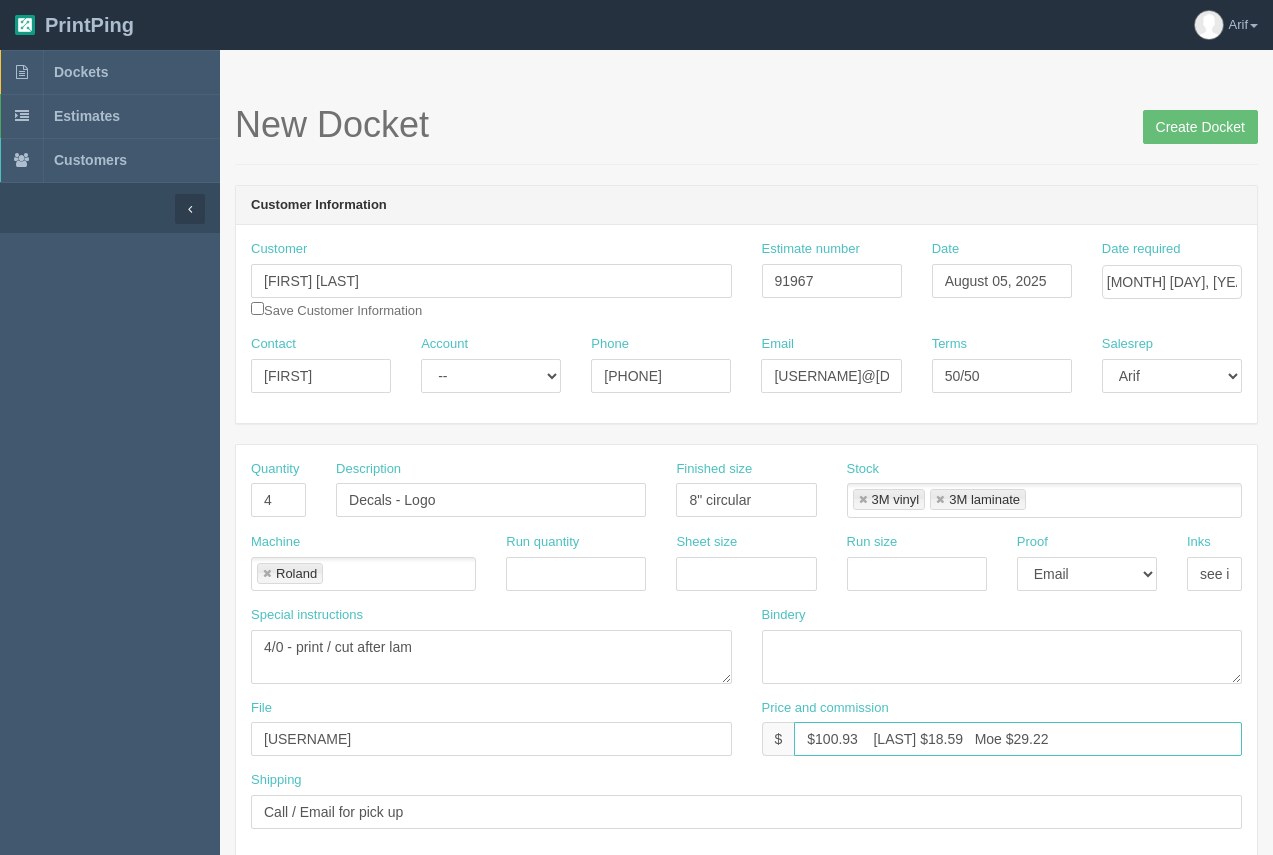 type on "$100.93    [LAST] $18.59   Moe $29.22" 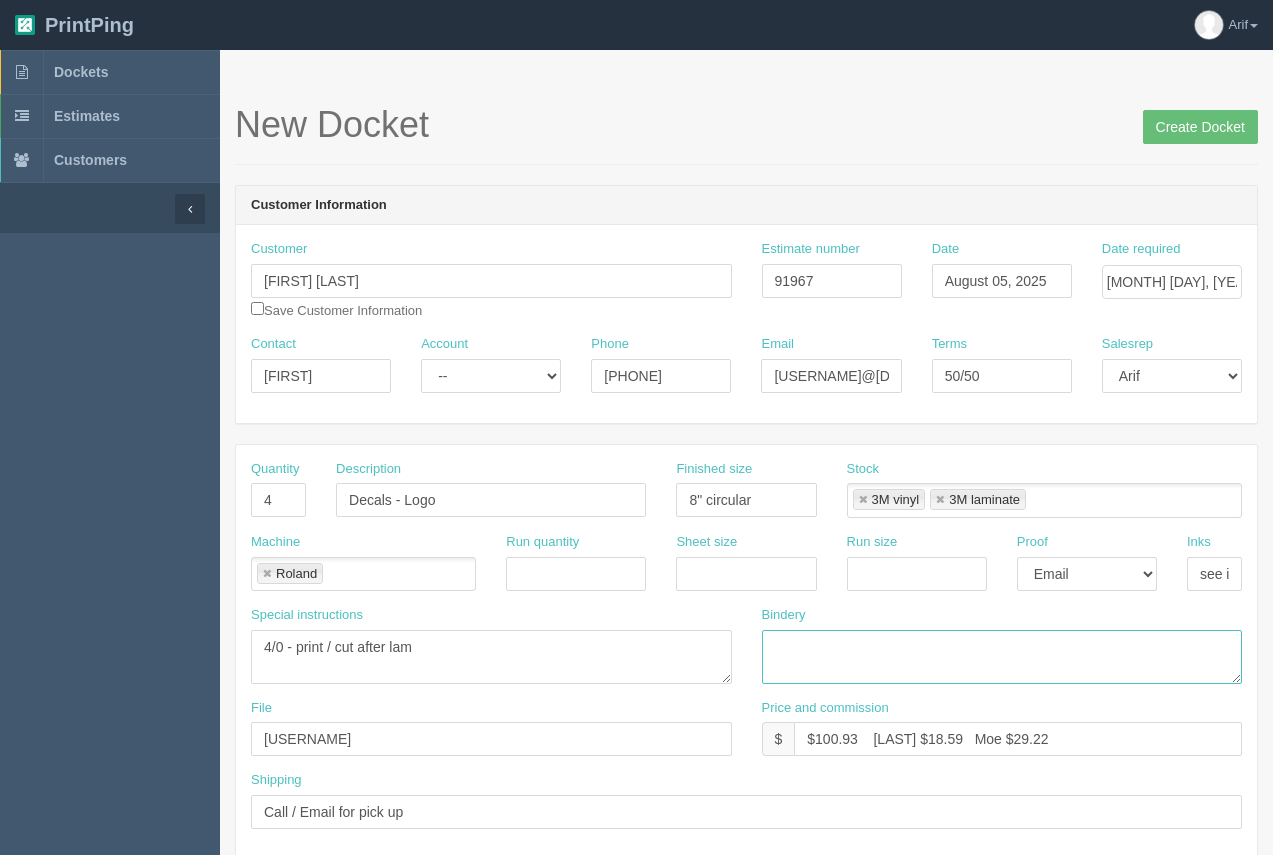 click at bounding box center (1002, 657) 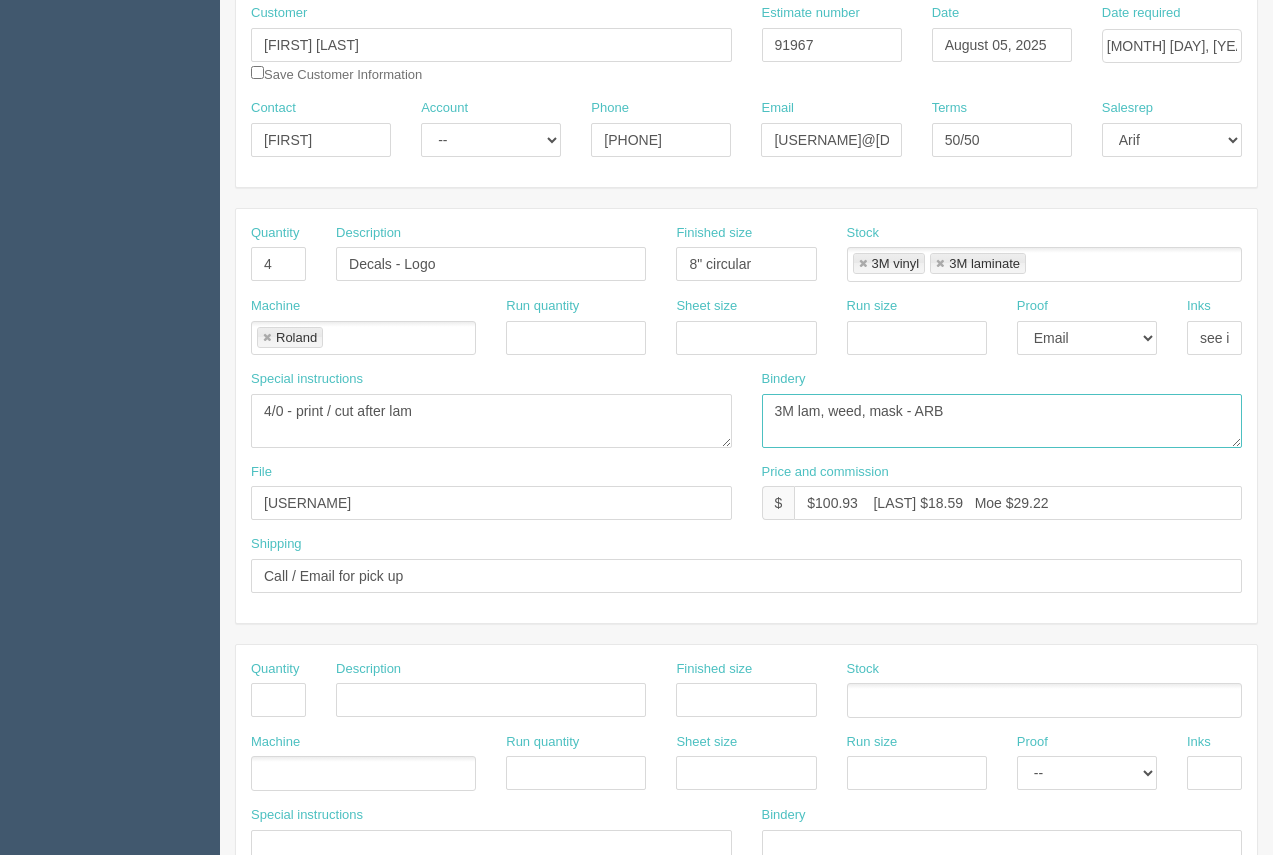 scroll, scrollTop: 257, scrollLeft: 0, axis: vertical 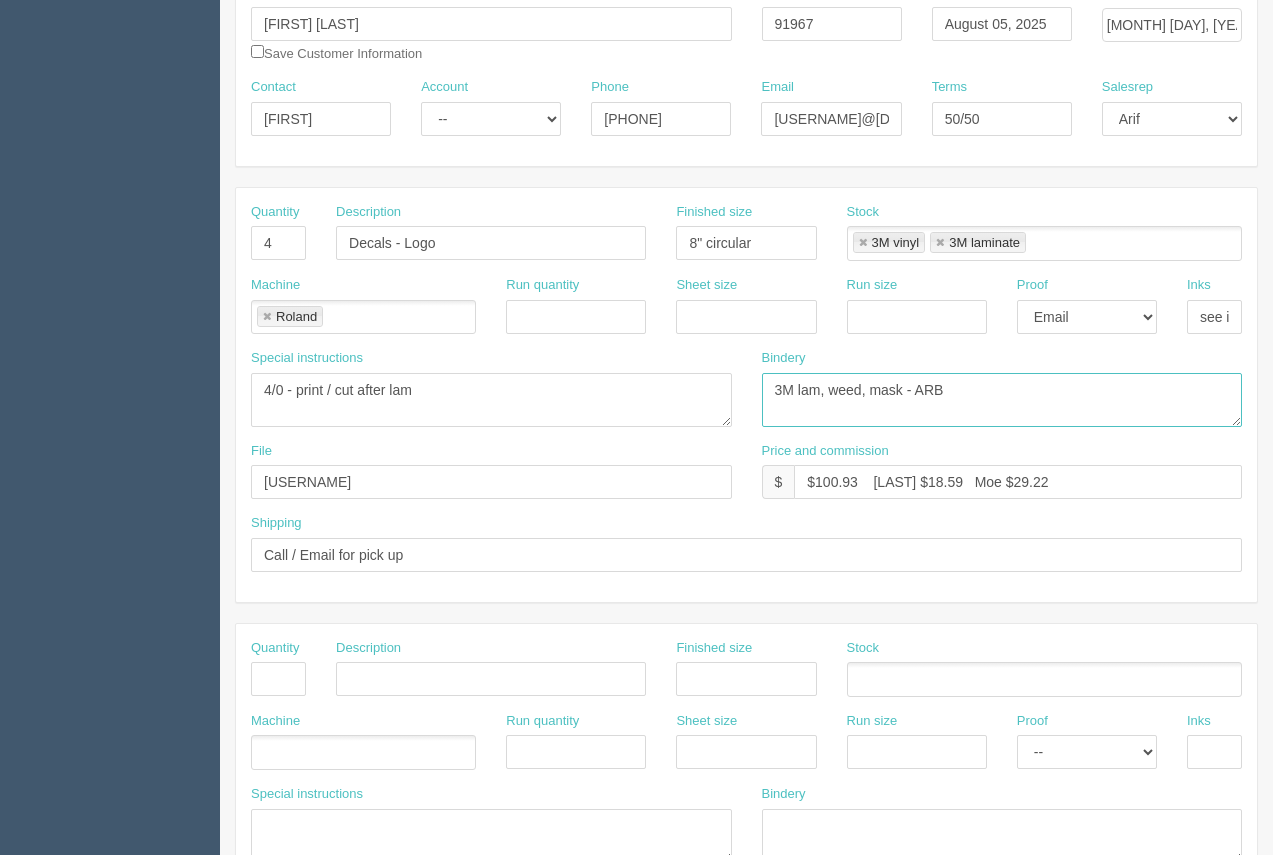 type on "3M lam, weed, mask - ARB" 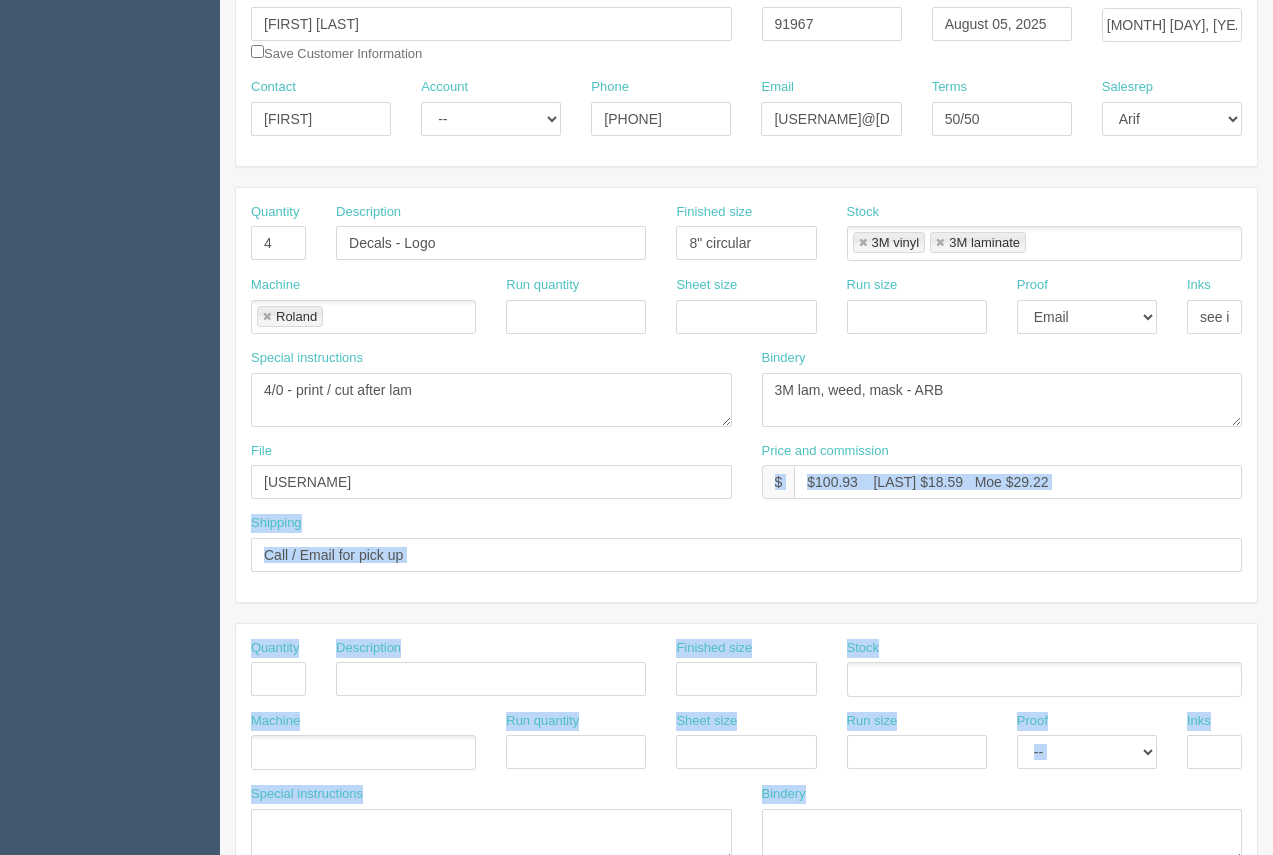 drag, startPoint x: 1272, startPoint y: 462, endPoint x: 1264, endPoint y: 522, distance: 60.530983 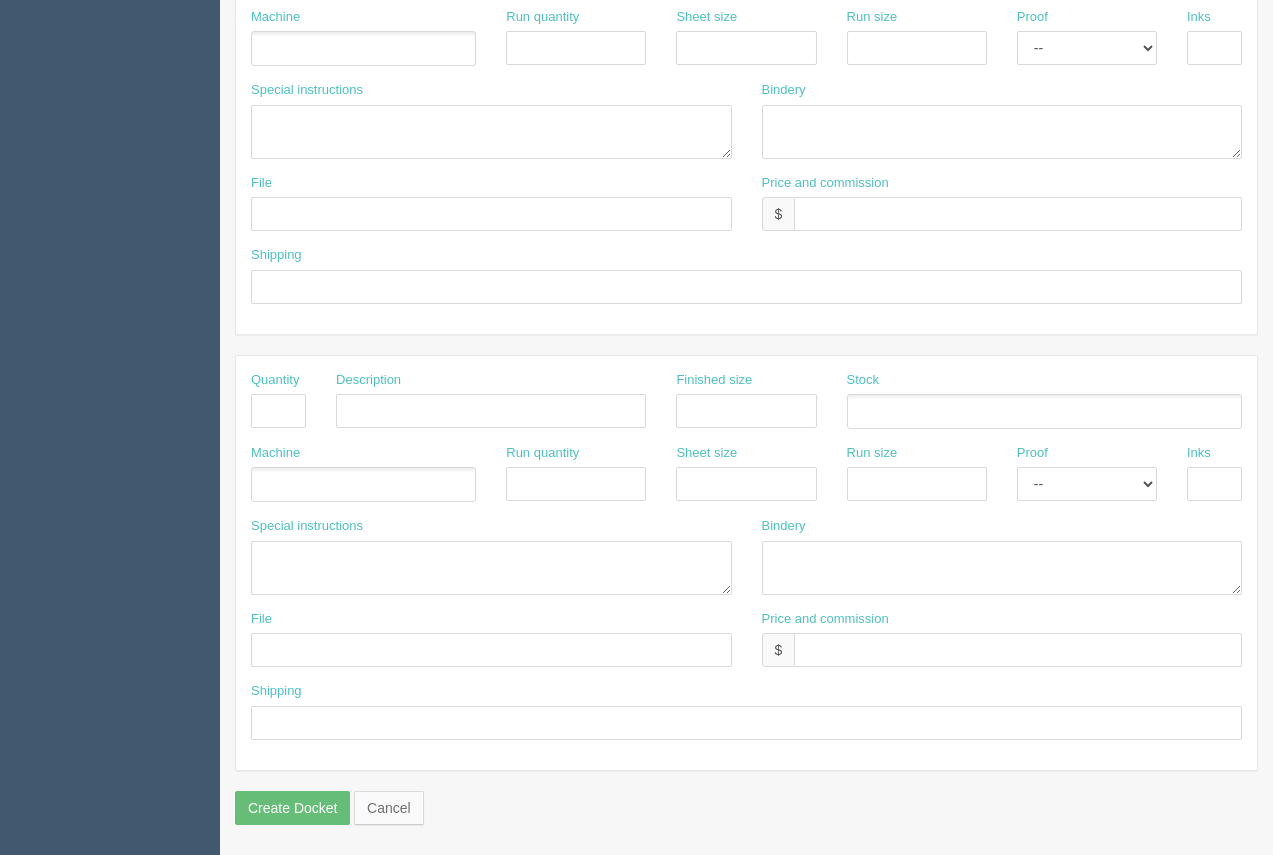 scroll, scrollTop: 934, scrollLeft: 0, axis: vertical 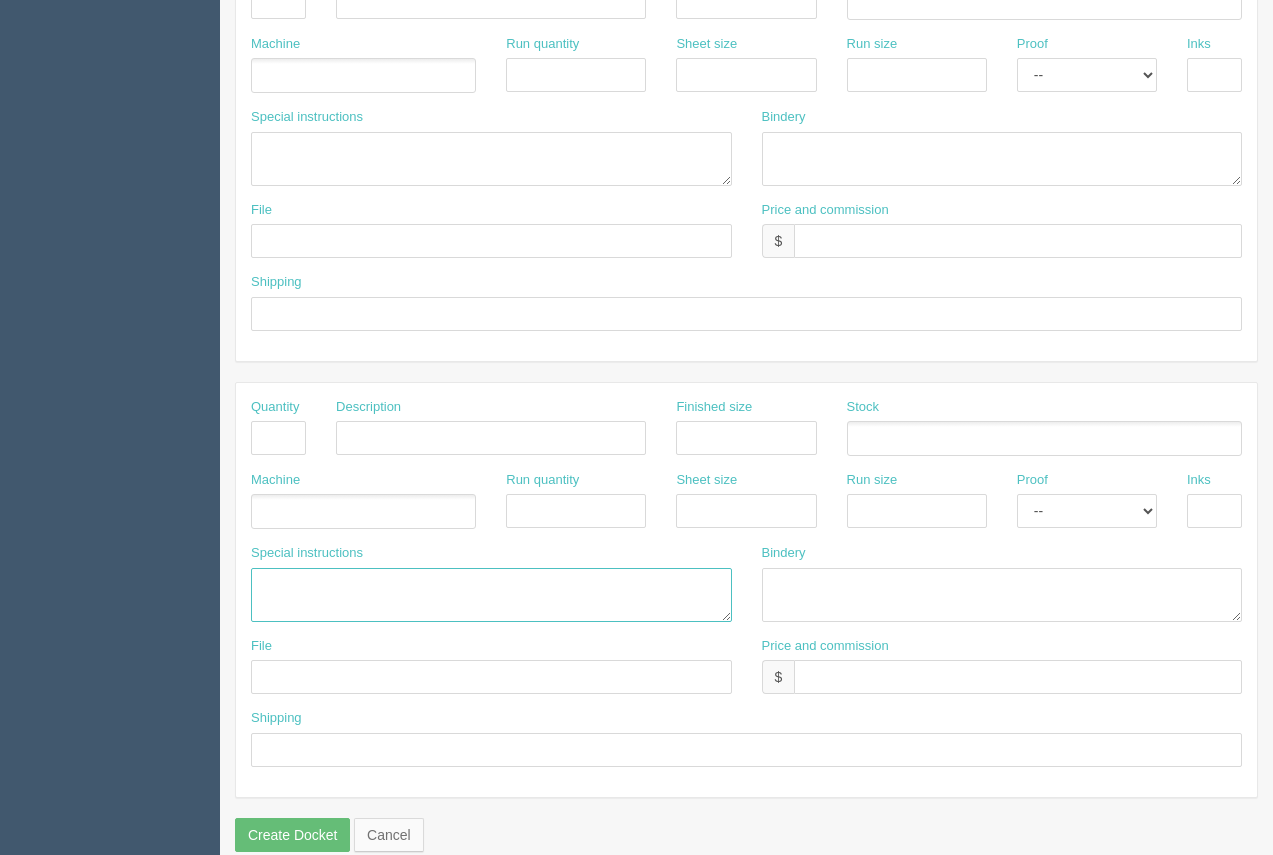 click at bounding box center (491, 595) 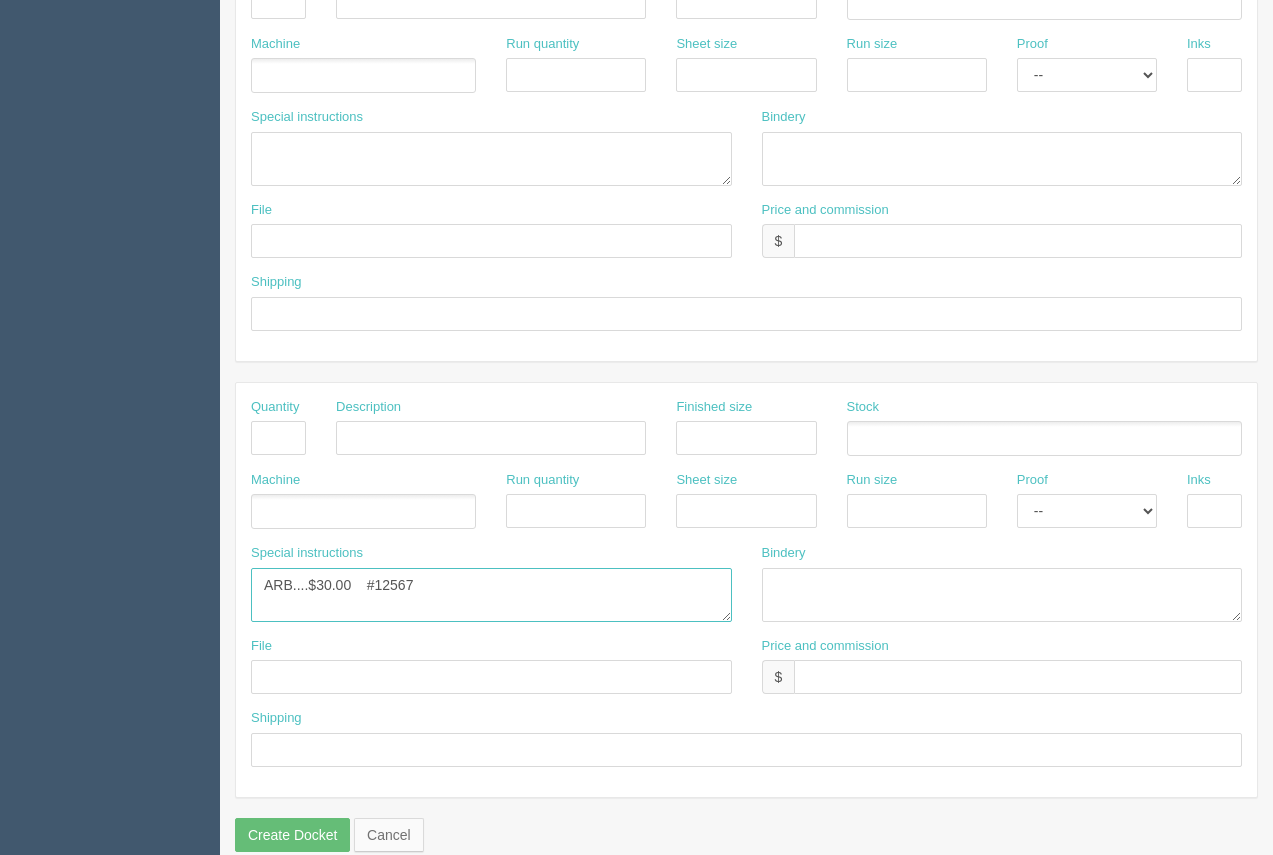 type on "ARB....$30.00    #12567" 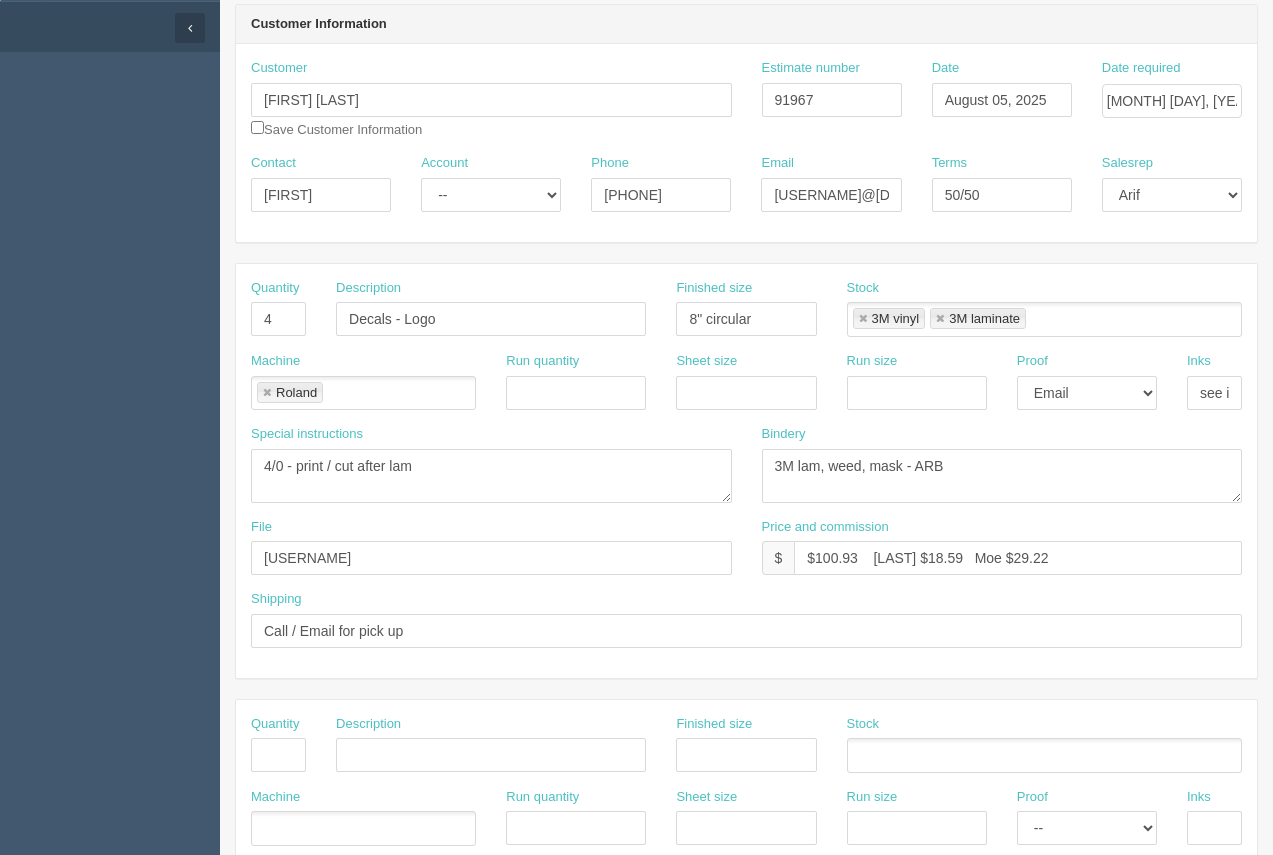 scroll, scrollTop: 196, scrollLeft: 0, axis: vertical 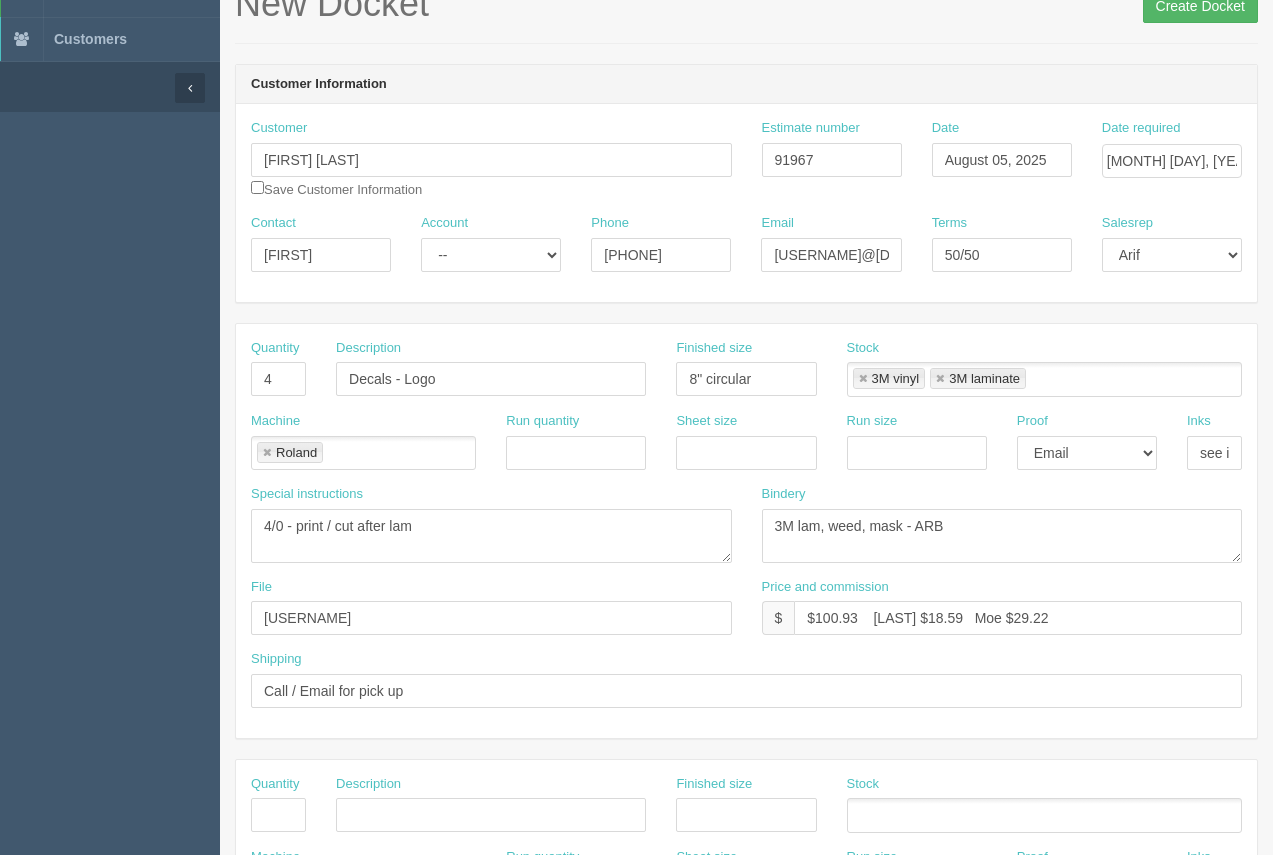 click on "NewDocket
CreateDocket" at bounding box center [746, 14] 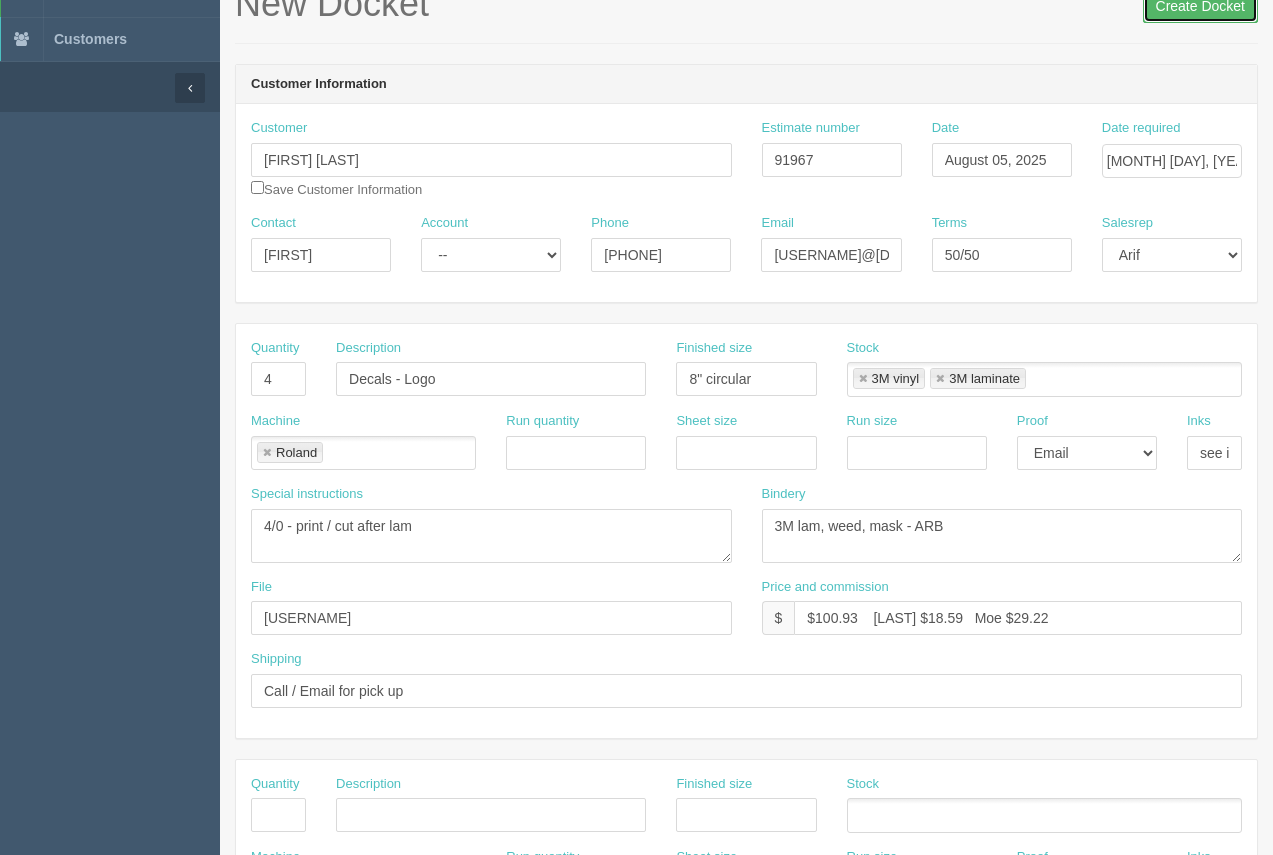 click on "Create Docket" at bounding box center (1200, 6) 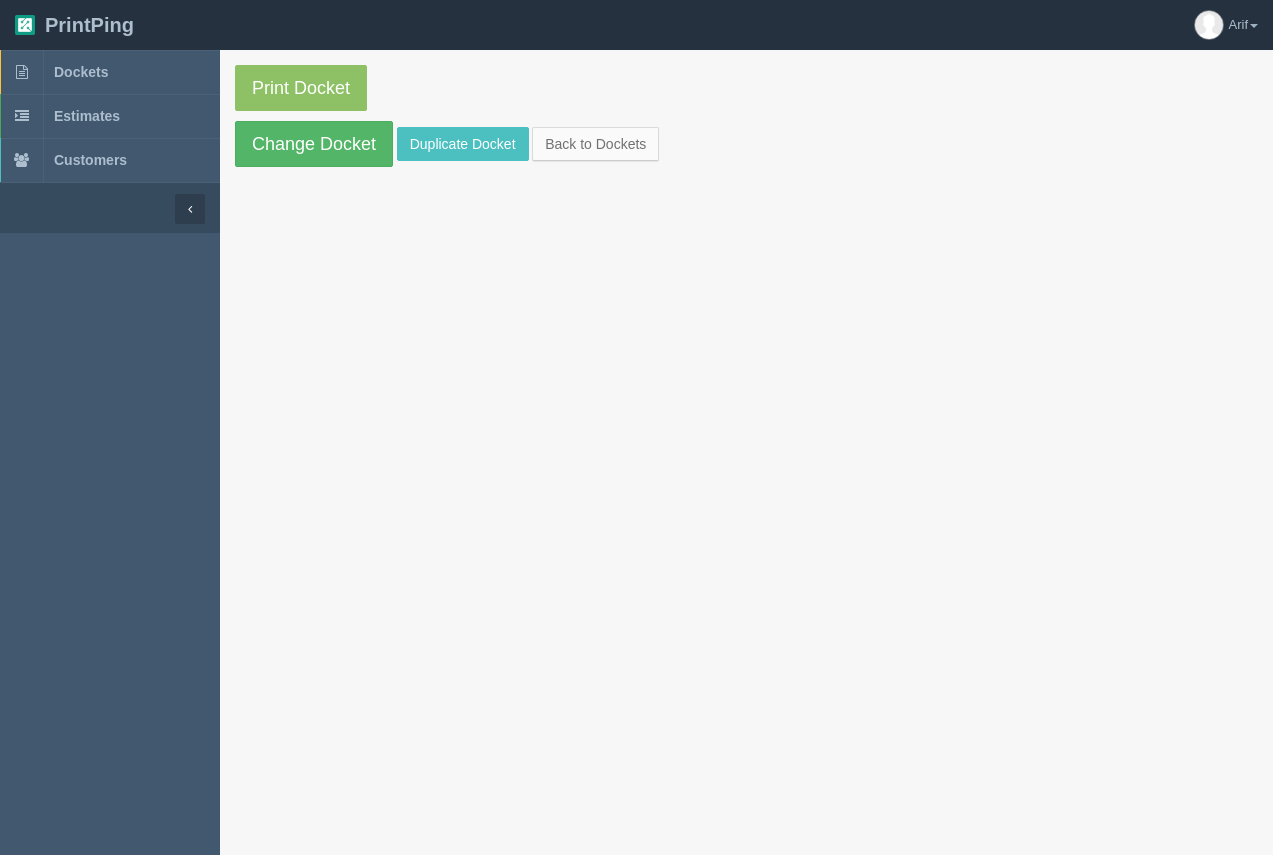 scroll, scrollTop: 0, scrollLeft: 0, axis: both 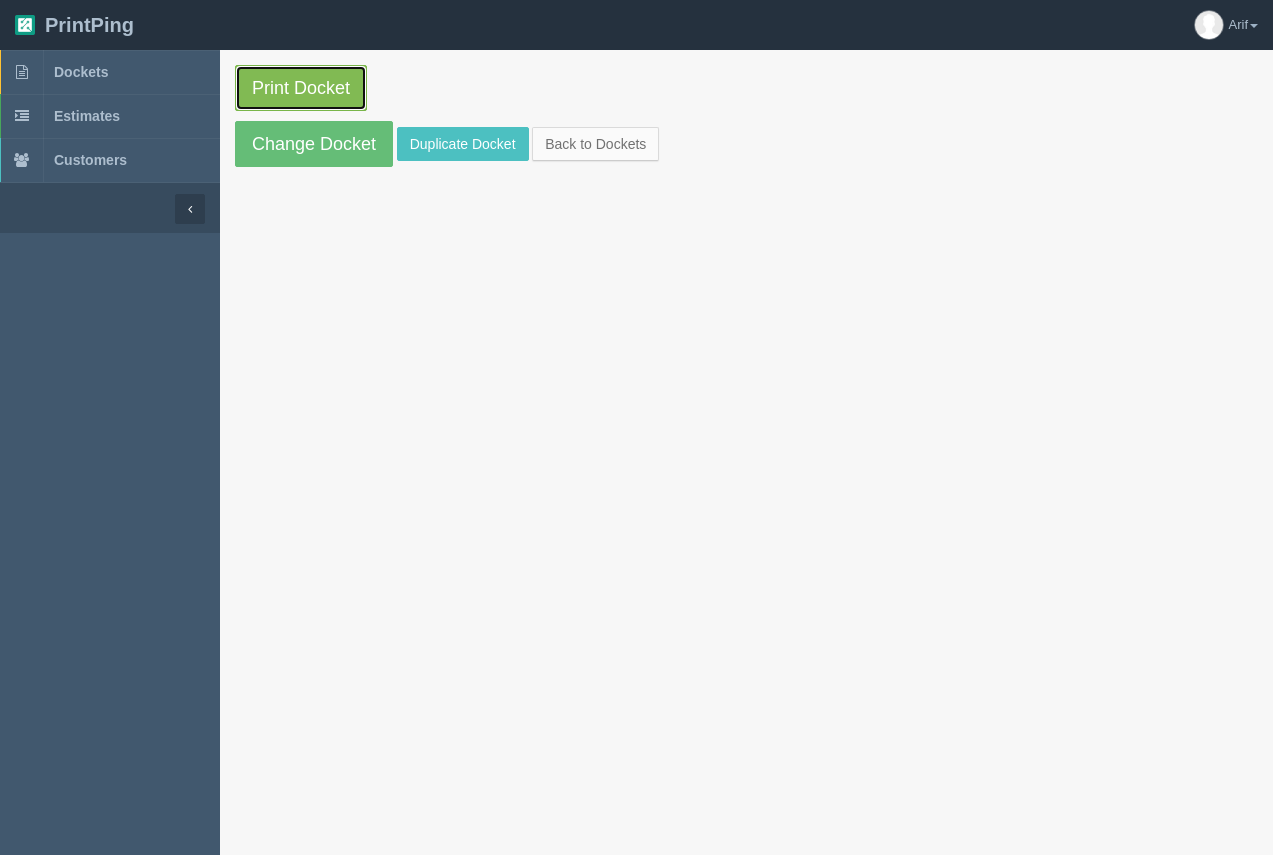 click on "Print Docket" at bounding box center (301, 88) 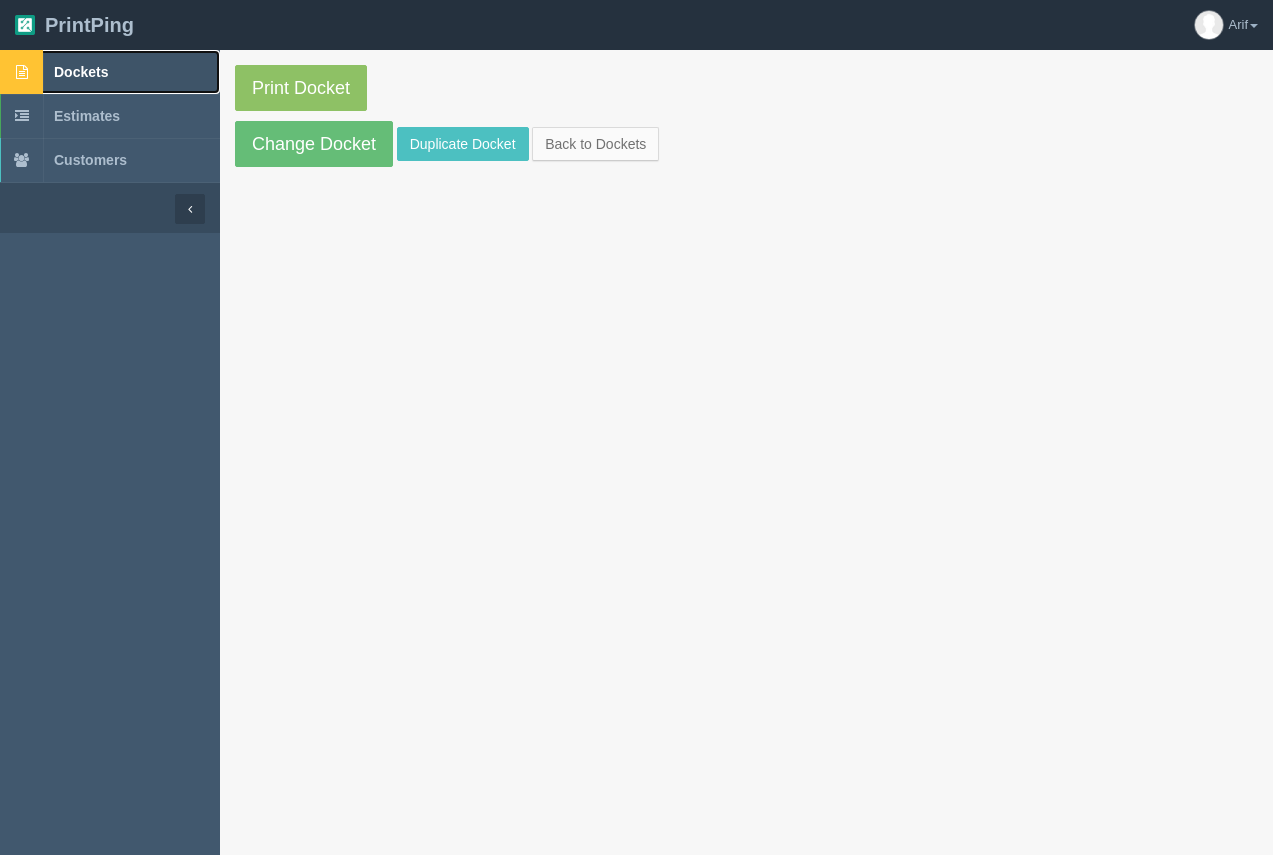 click on "Dockets" at bounding box center (81, 72) 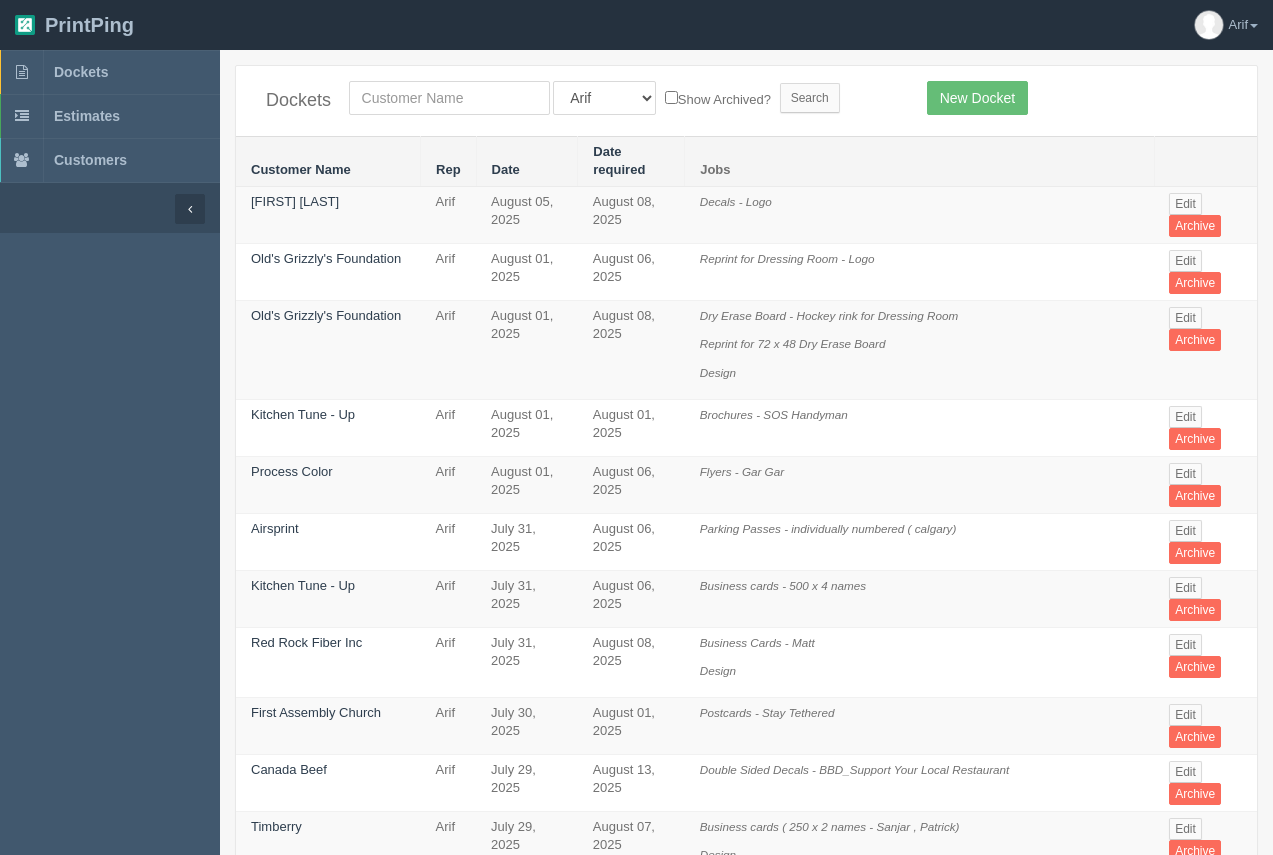 click on "Dockets
All Users
[FIRST]
[FIRST] [LAST]
[FIRST]
[FIRST]
[FIRST]
[FIRST]
[FIRST]
[FIRST]
[FIRST]
[FIRST]
[FIRST]
[FIRST]
[FIRST]
[FIRST]
[FIRST]
[FIRST]
[FIRST]
[FIRST]
[FIRST]
[FIRST]
[FIRST]
[FIRST]
[FIRST]
Show Archived?
Search
NewDocket" at bounding box center (746, 101) 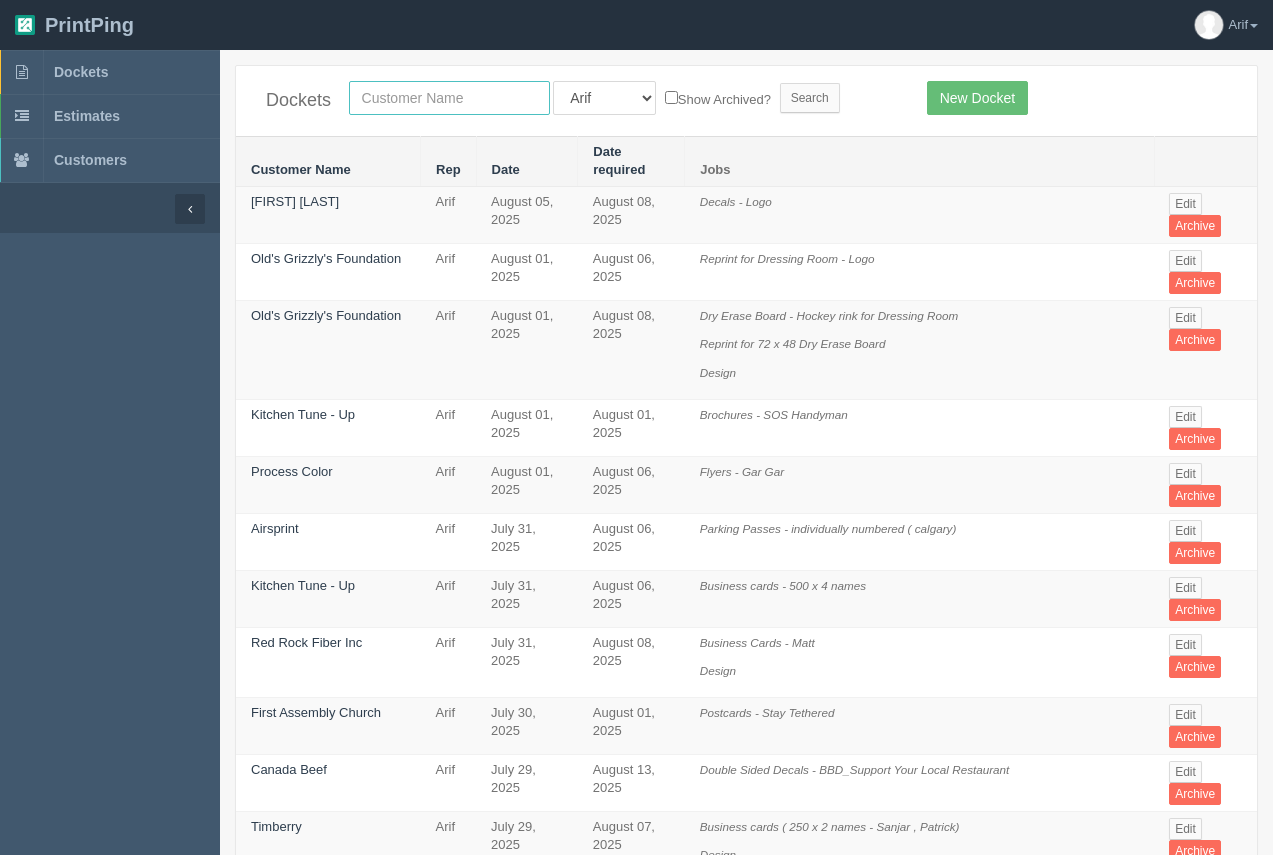 click at bounding box center [449, 98] 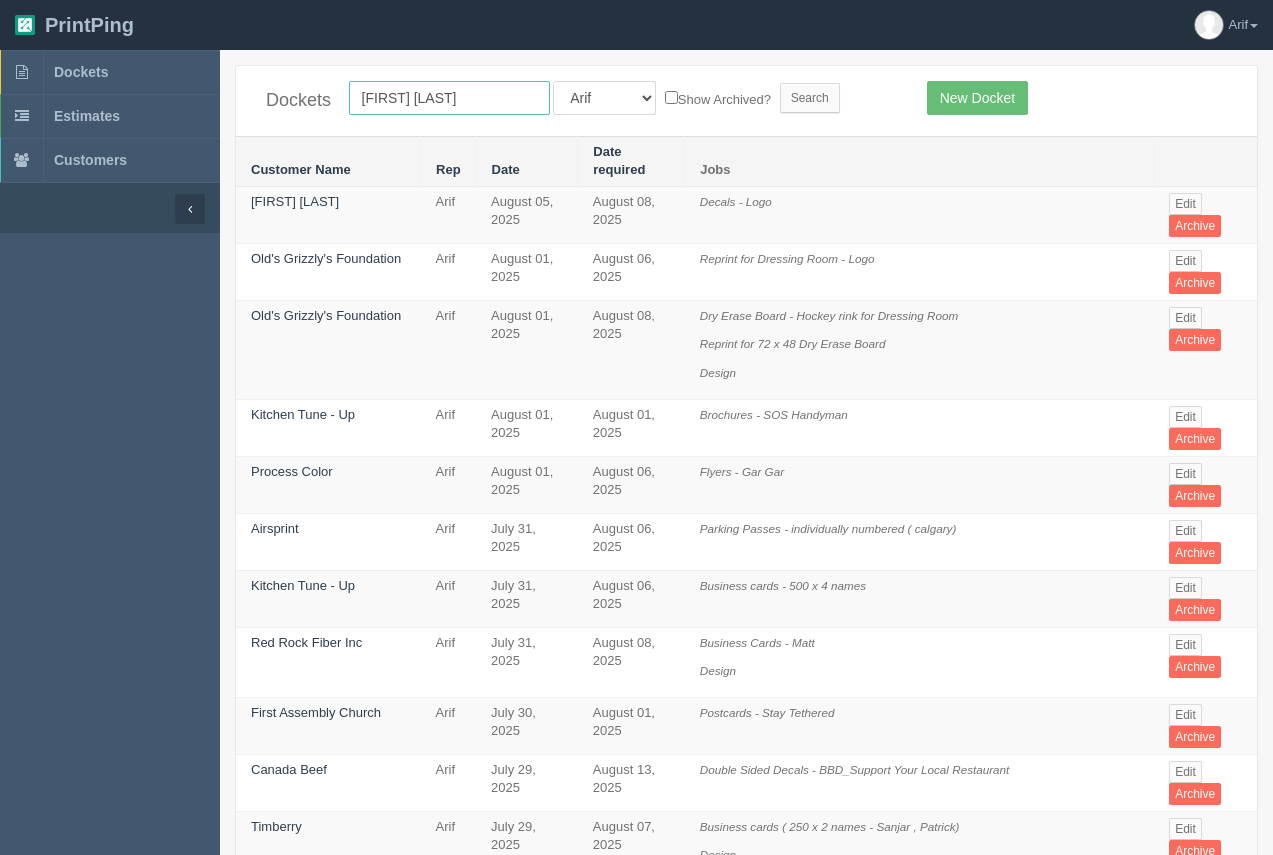 type on "[FIRST] [LAST]" 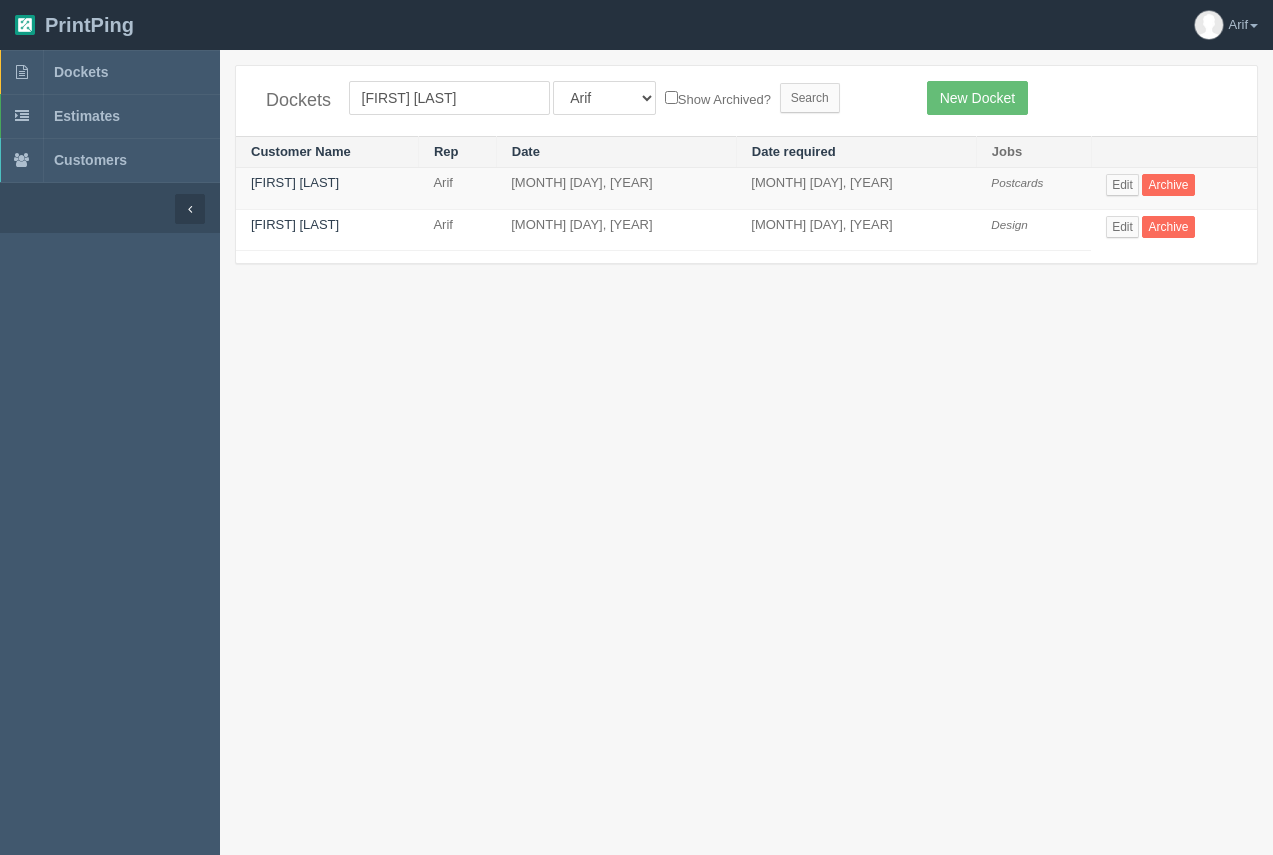 scroll, scrollTop: 0, scrollLeft: 0, axis: both 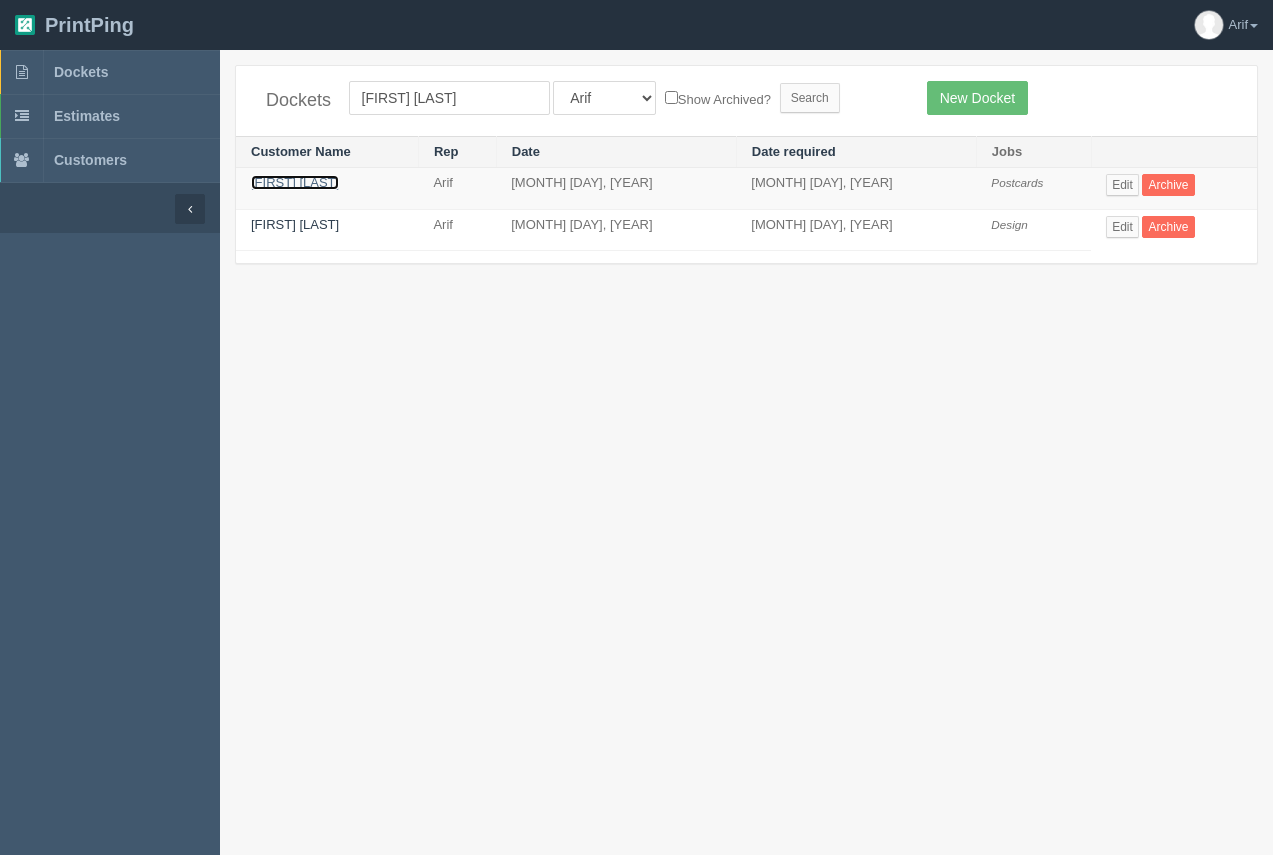 click on "Peter Burton" at bounding box center (295, 182) 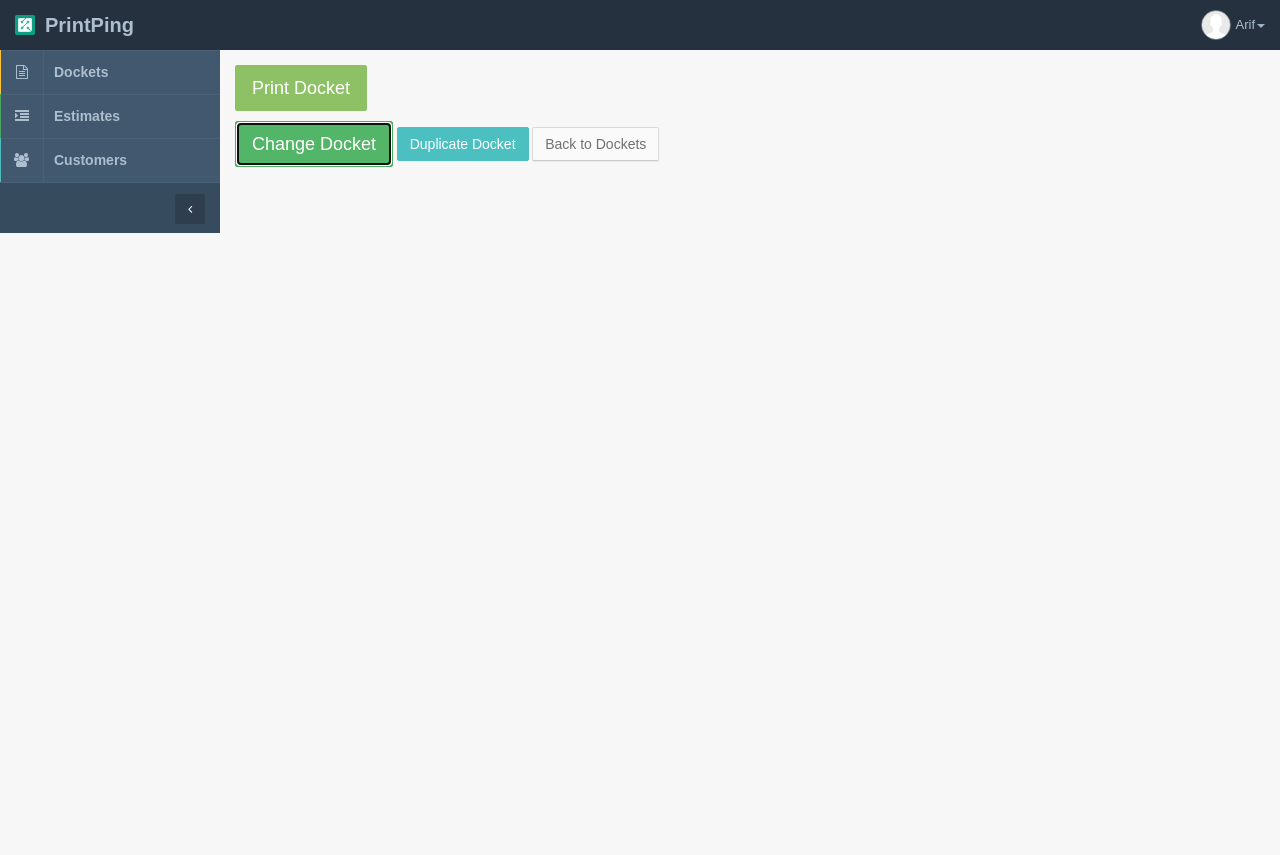 click on "Change Docket" at bounding box center (314, 144) 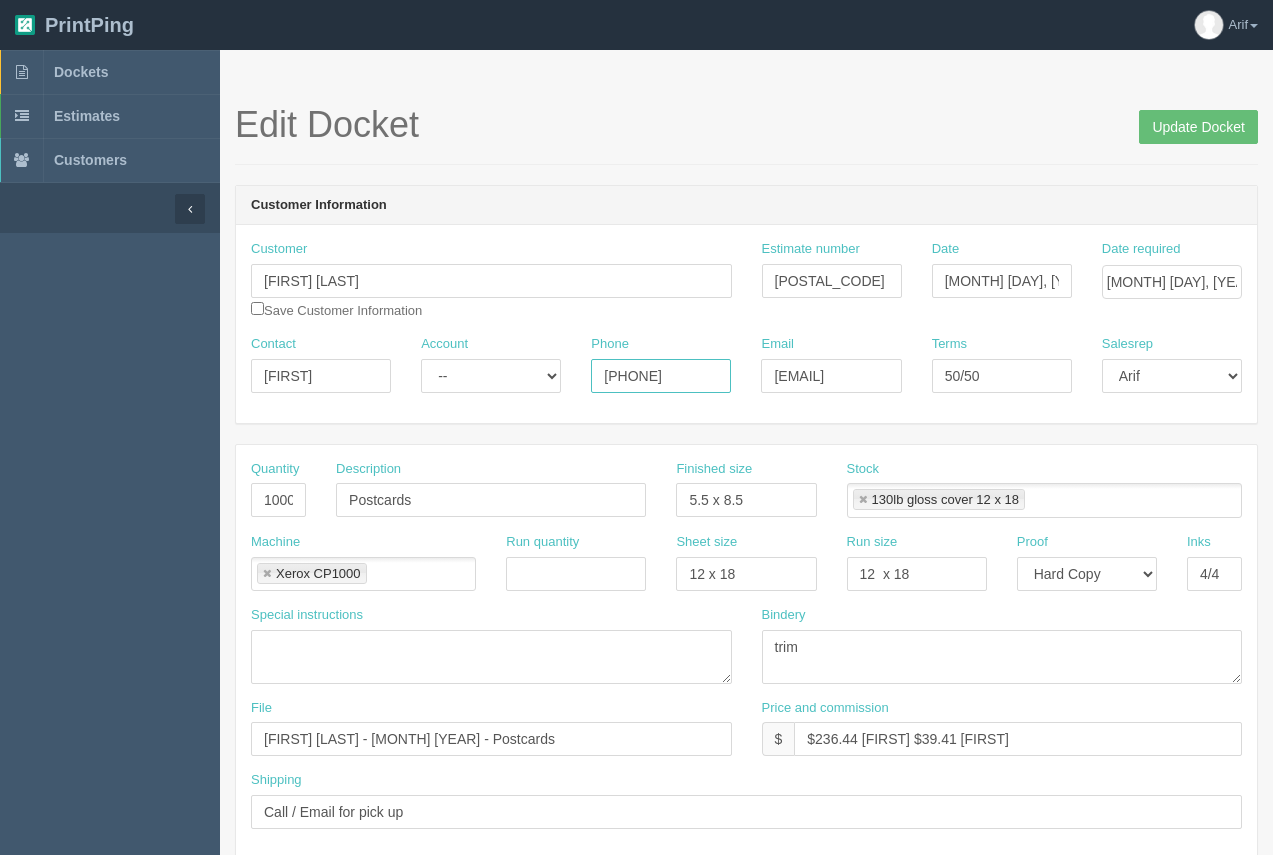 drag, startPoint x: 714, startPoint y: 380, endPoint x: 602, endPoint y: 366, distance: 112.871605 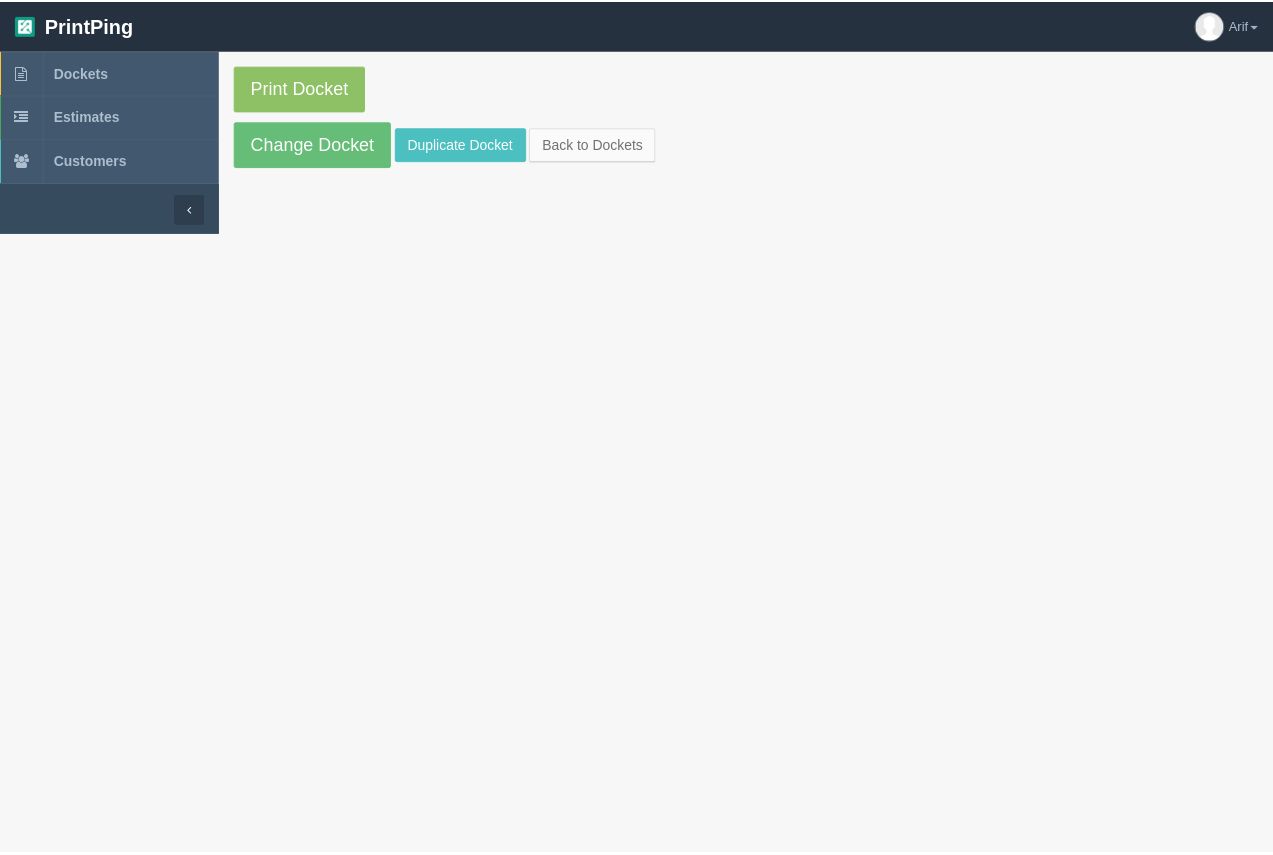 scroll, scrollTop: 0, scrollLeft: 0, axis: both 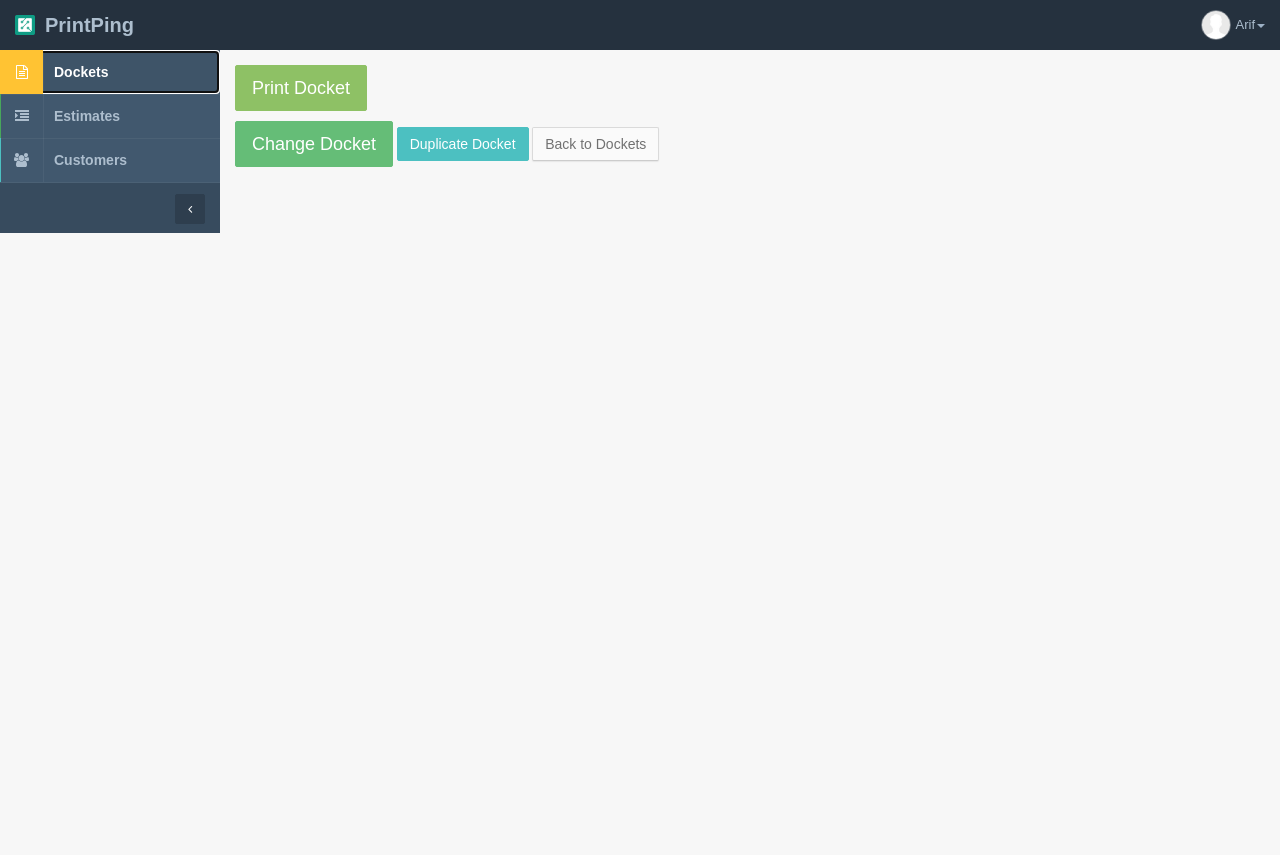 click on "Dockets" at bounding box center (110, 72) 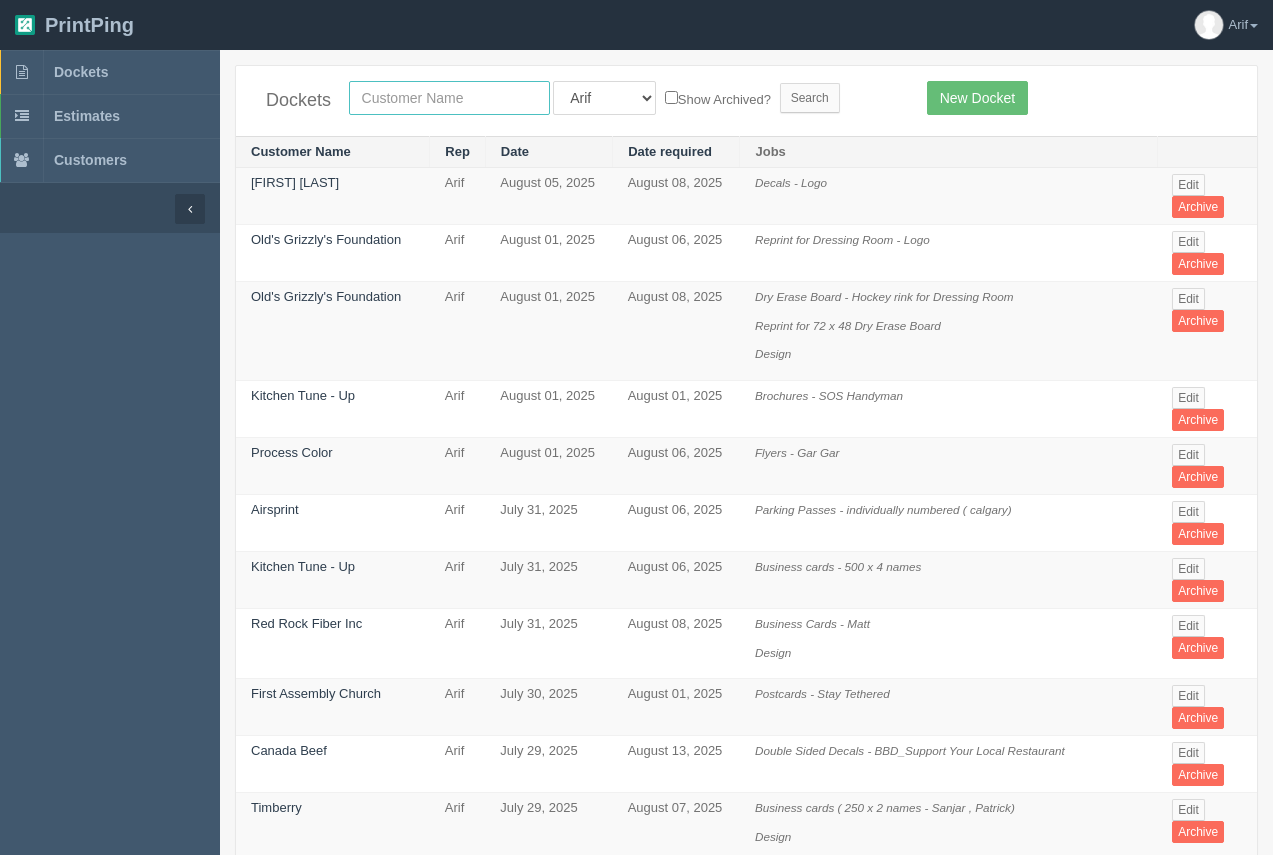 click at bounding box center (449, 98) 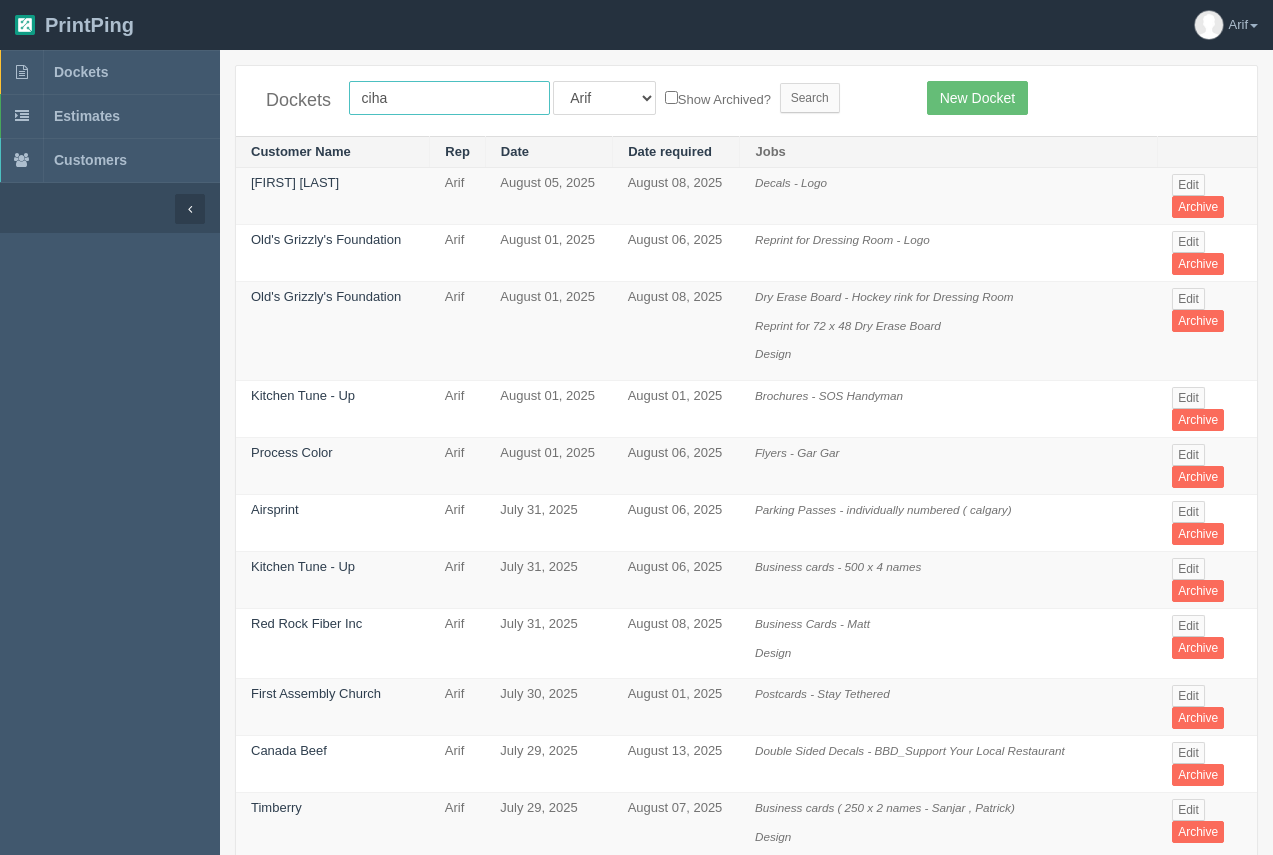 type on "CIHA" 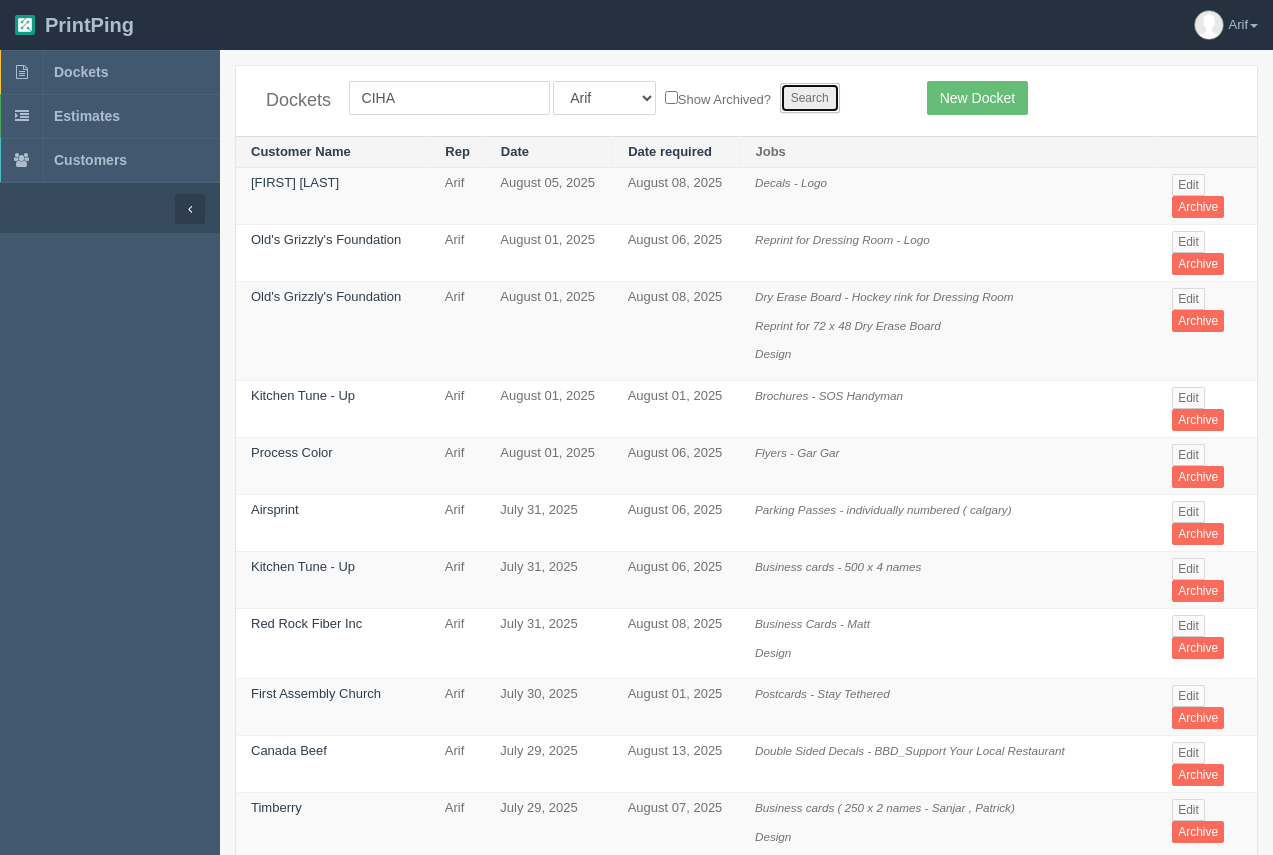click on "Search" at bounding box center (810, 98) 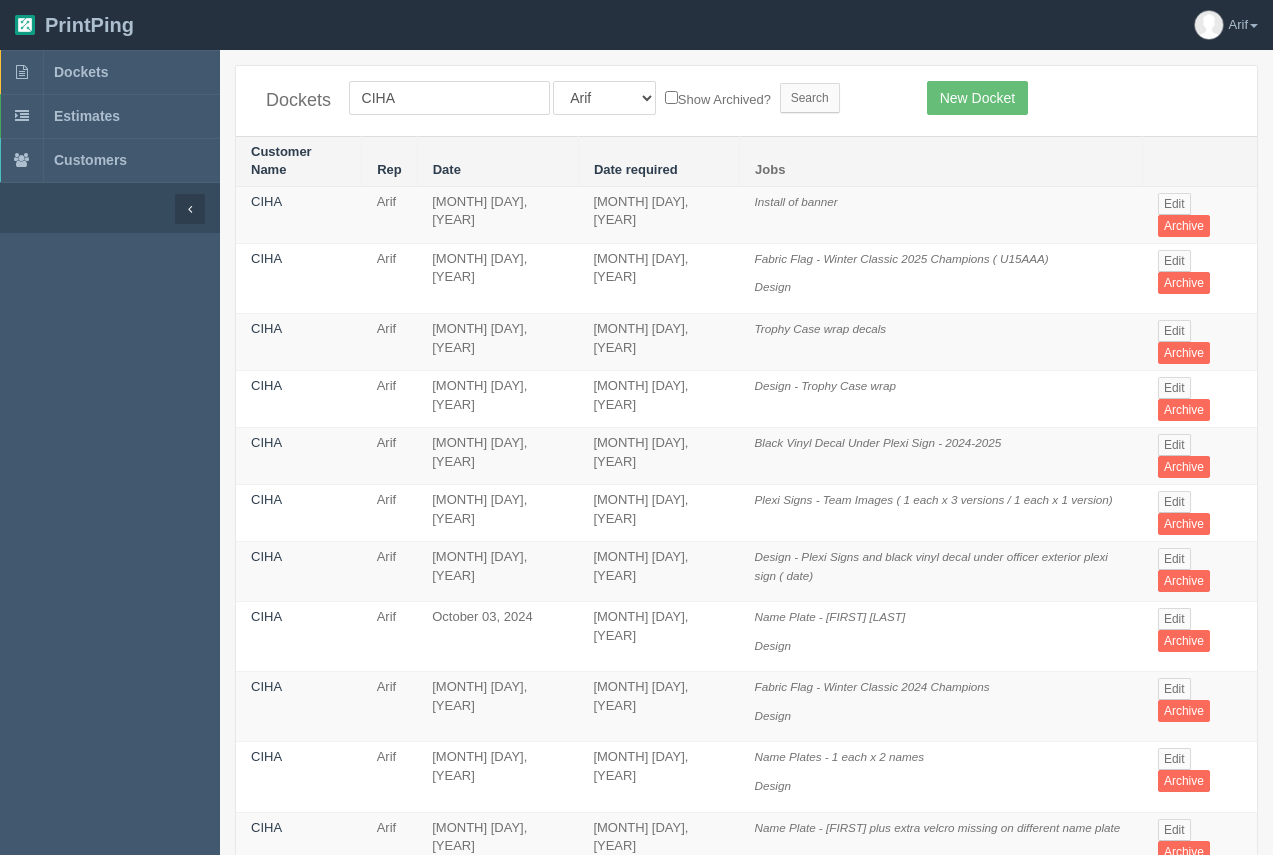 scroll, scrollTop: 0, scrollLeft: 0, axis: both 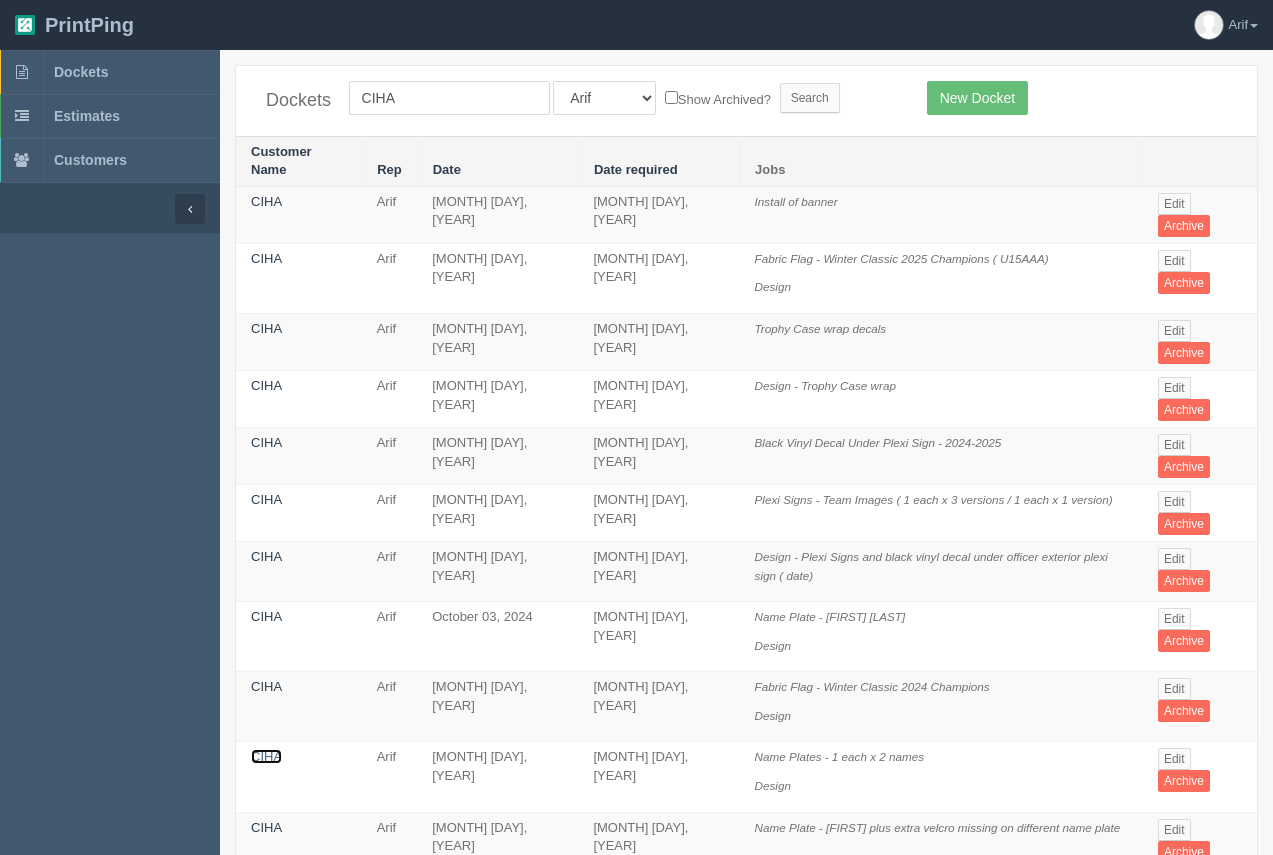 click on "CIHA" at bounding box center (266, 756) 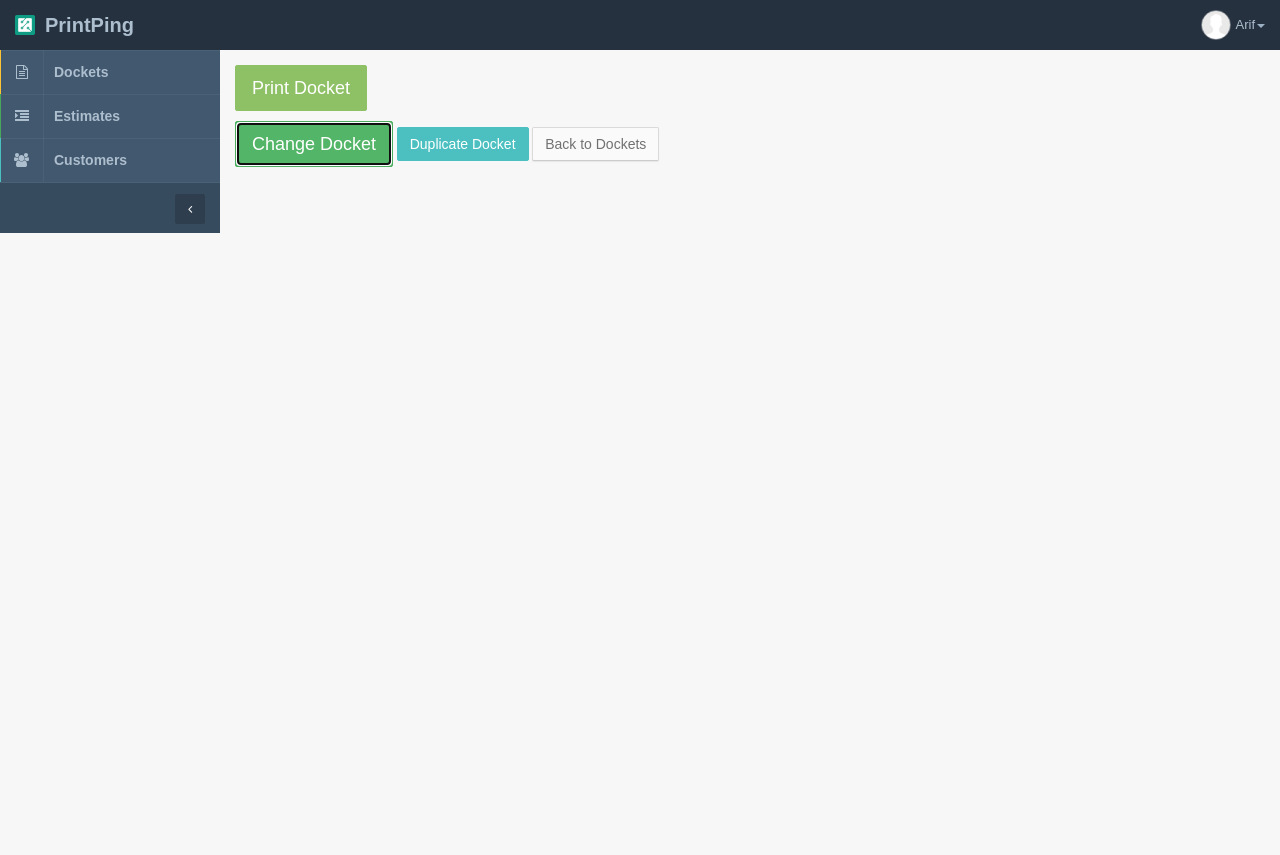 click on "Change Docket" at bounding box center (314, 144) 